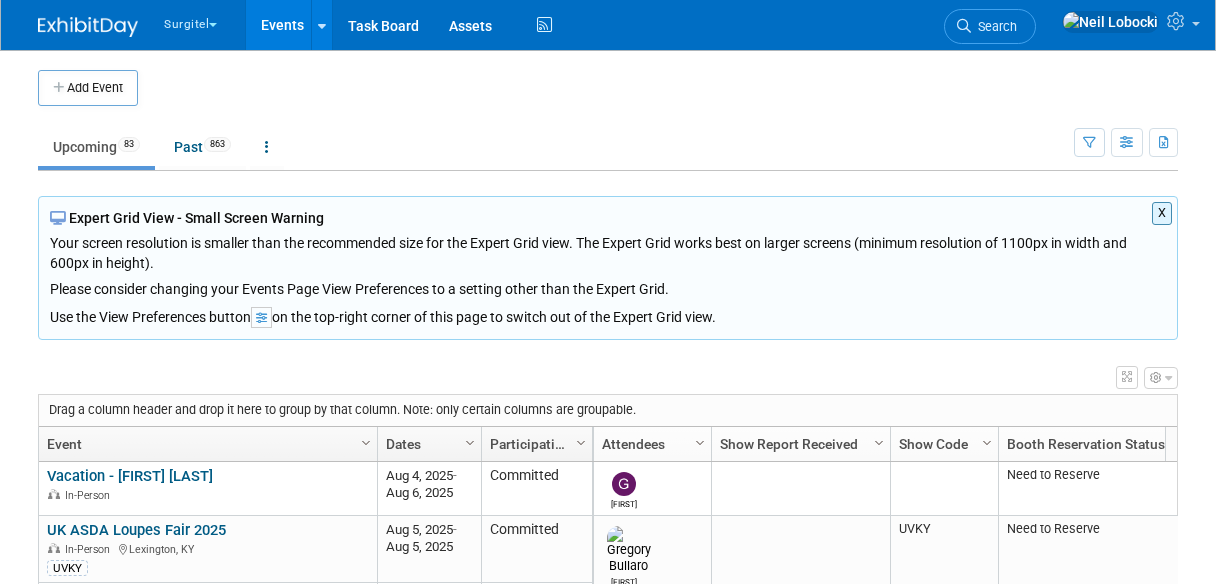 scroll, scrollTop: 0, scrollLeft: 0, axis: both 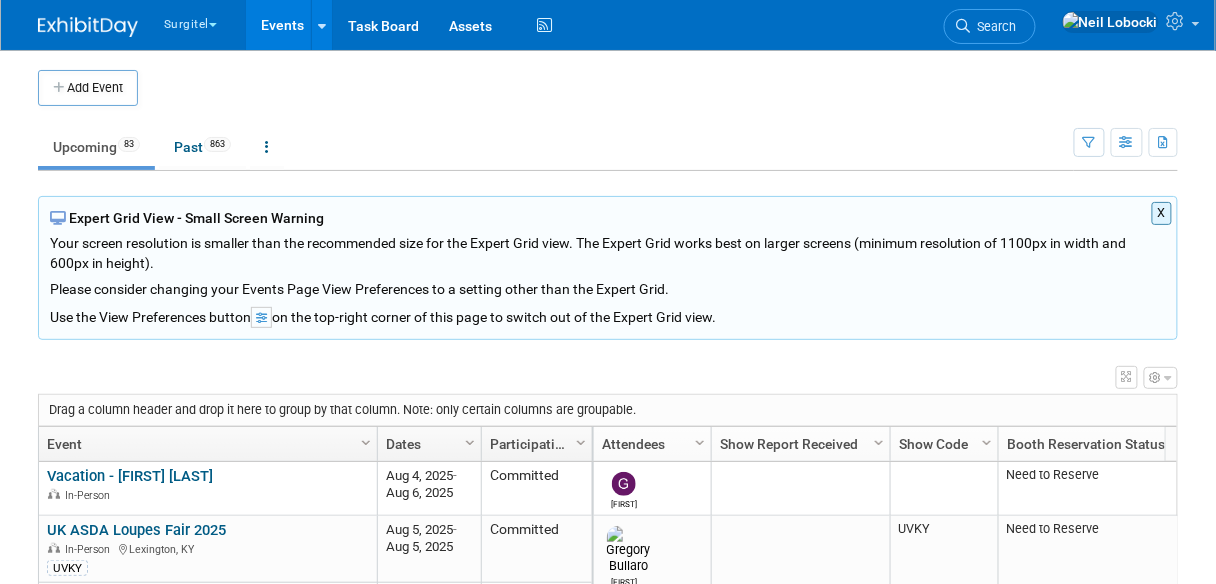 click on "X" at bounding box center (1162, 213) 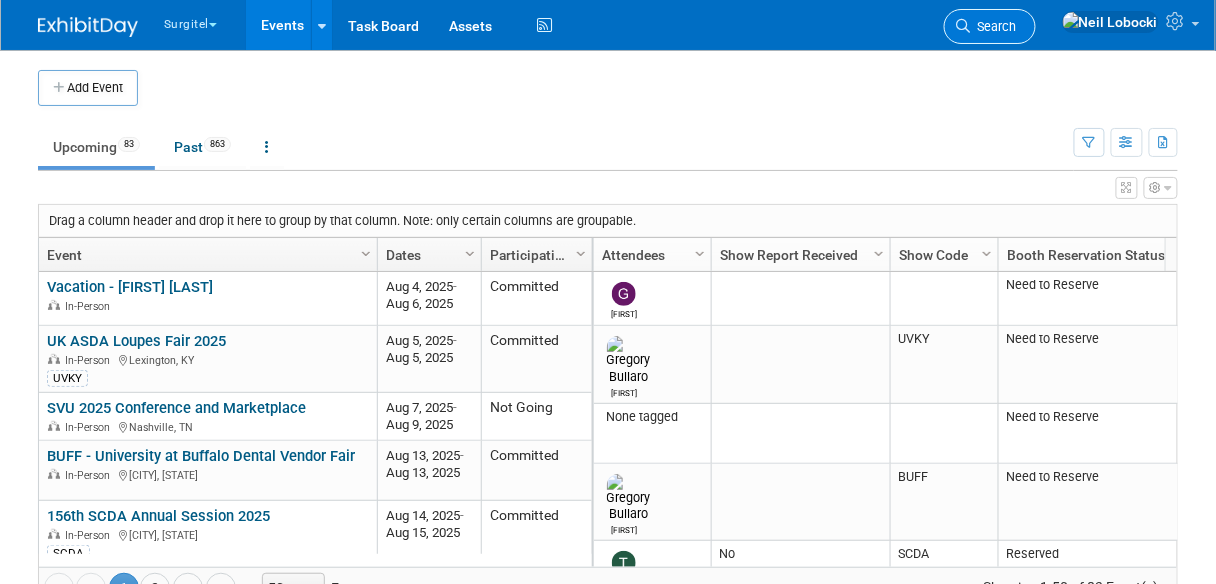 click on "Search" at bounding box center (990, 26) 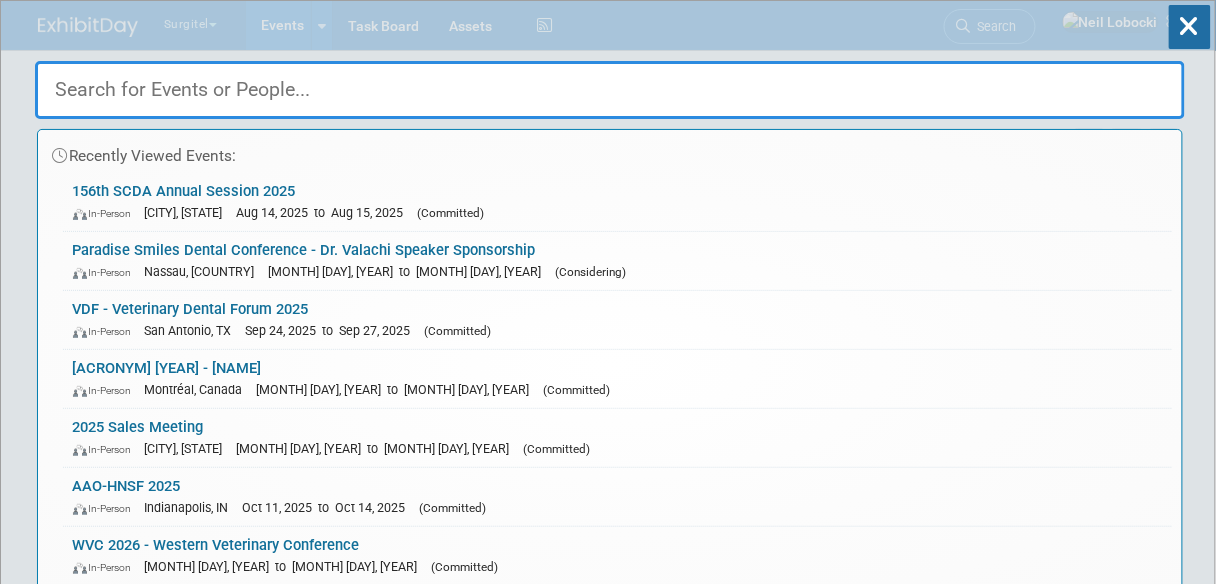 click at bounding box center [610, 90] 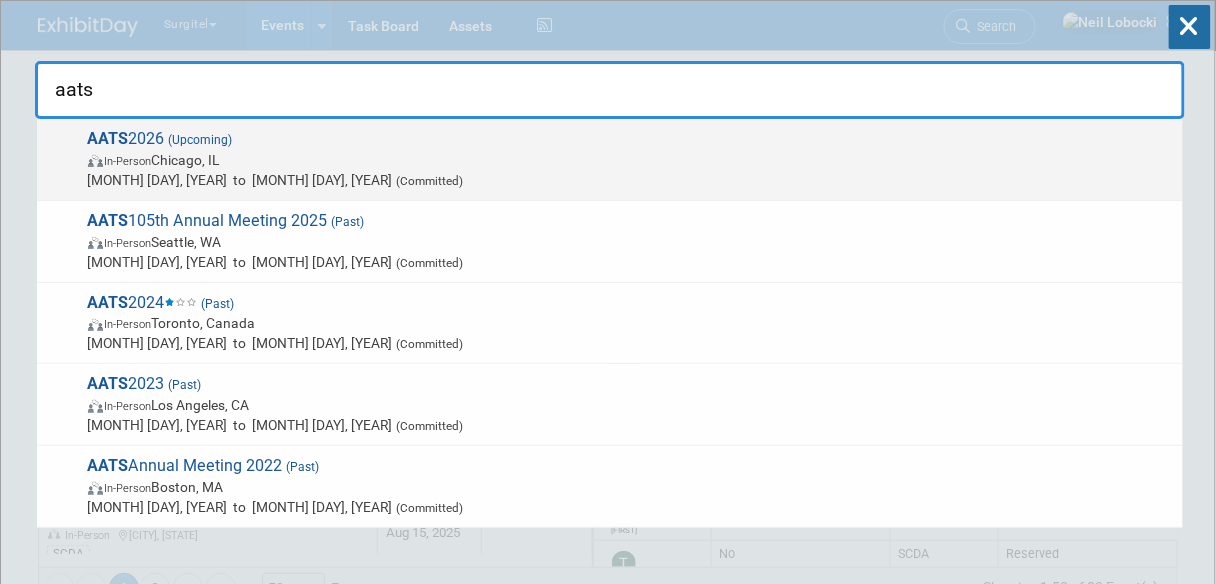 type on "aats" 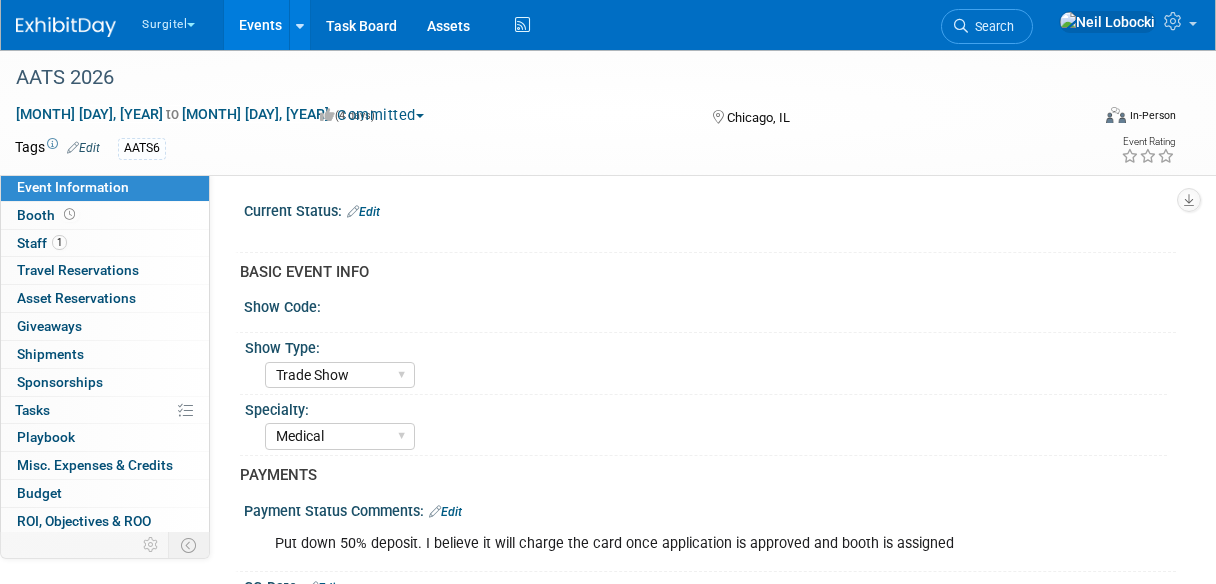 select on "Trade Show" 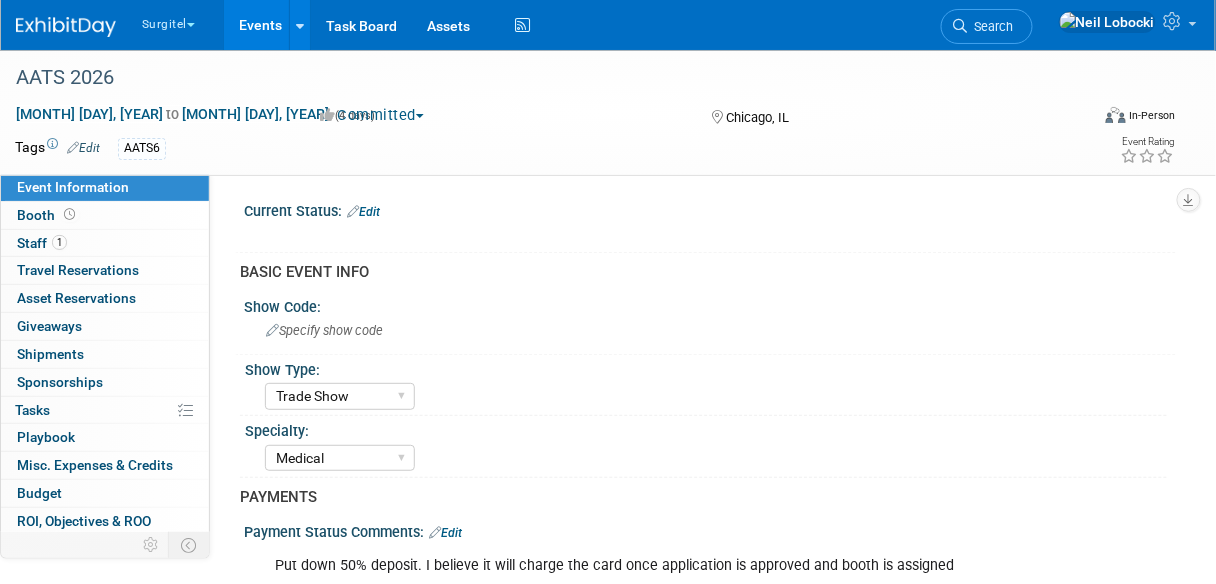 scroll, scrollTop: 0, scrollLeft: 0, axis: both 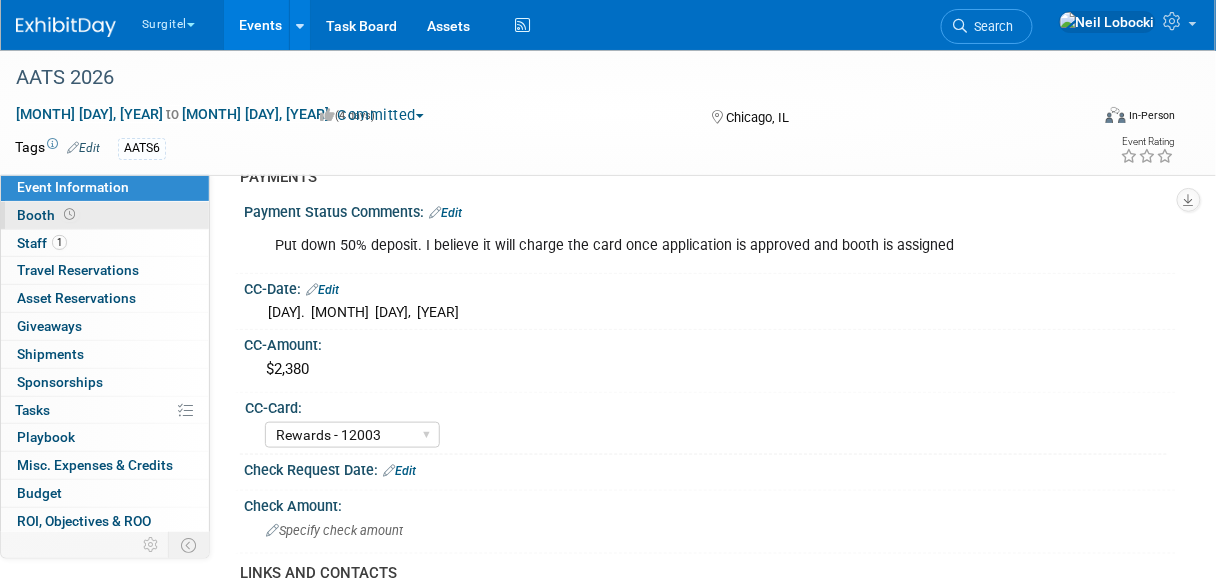 click on "Booth" at bounding box center [105, 215] 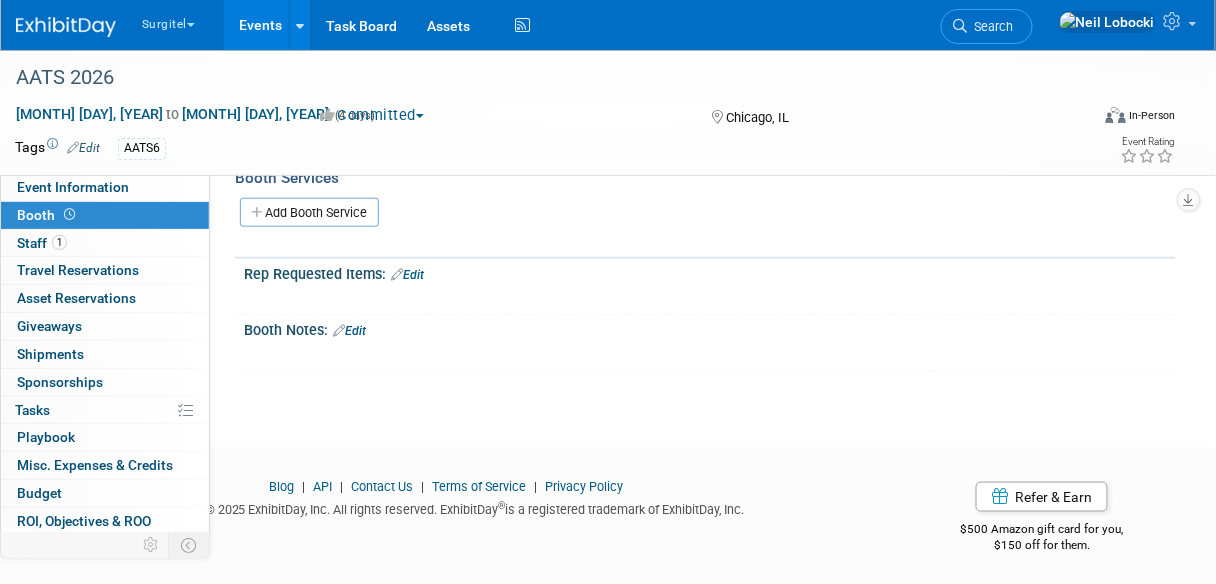 scroll, scrollTop: 0, scrollLeft: 0, axis: both 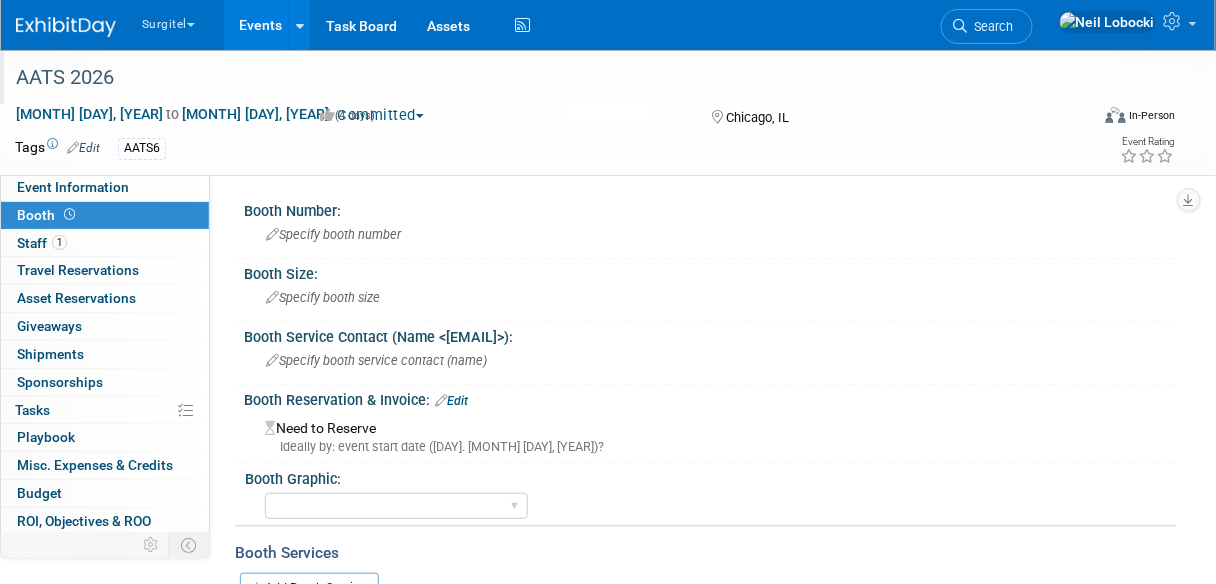 click on "AATS 2026" at bounding box center [543, 78] 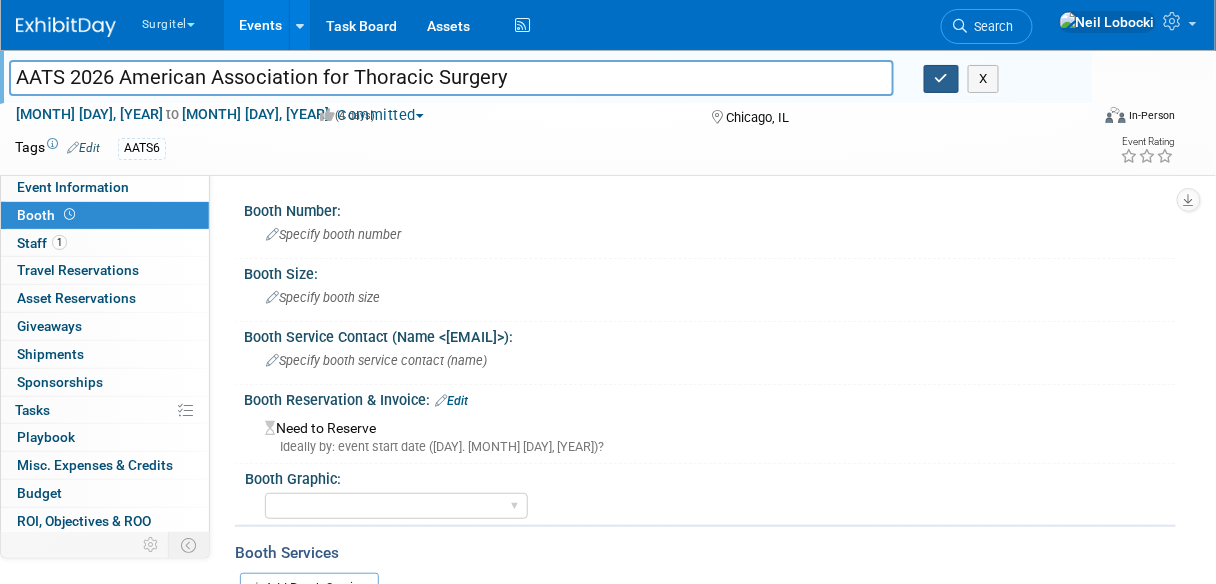type on "AATS 2026 American Association for Thoracic Surgery" 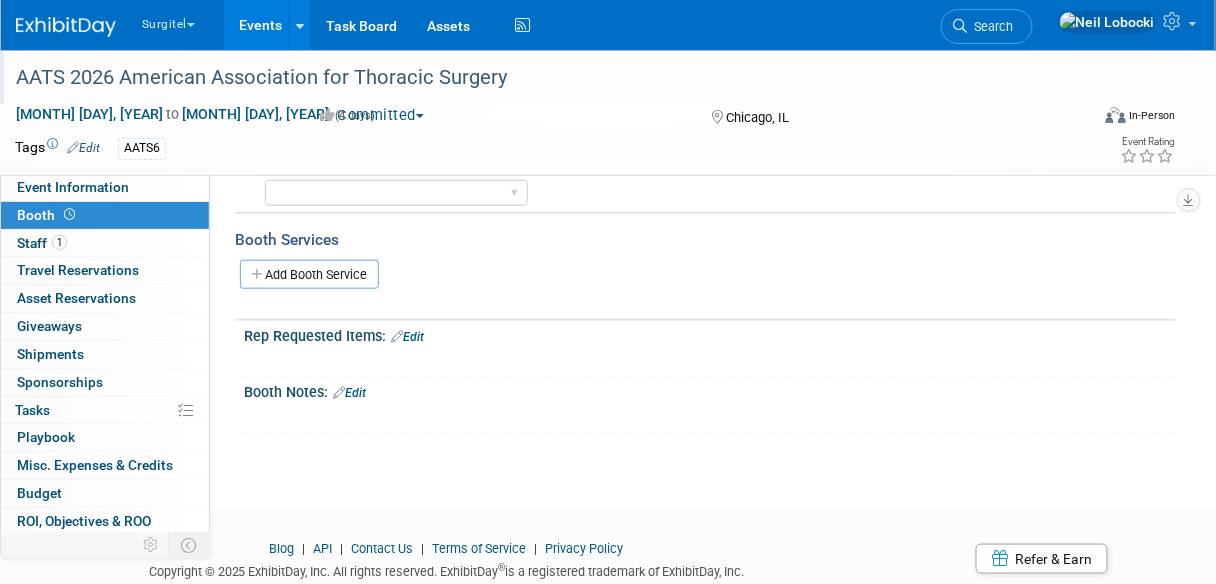 scroll, scrollTop: 375, scrollLeft: 0, axis: vertical 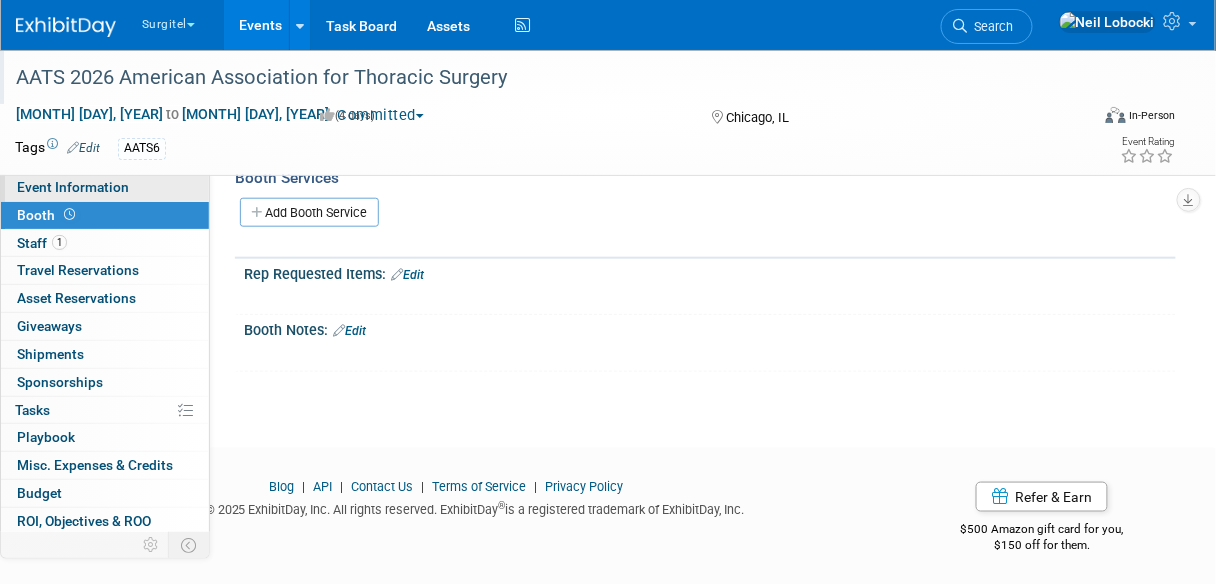 click on "Event Information" at bounding box center [73, 187] 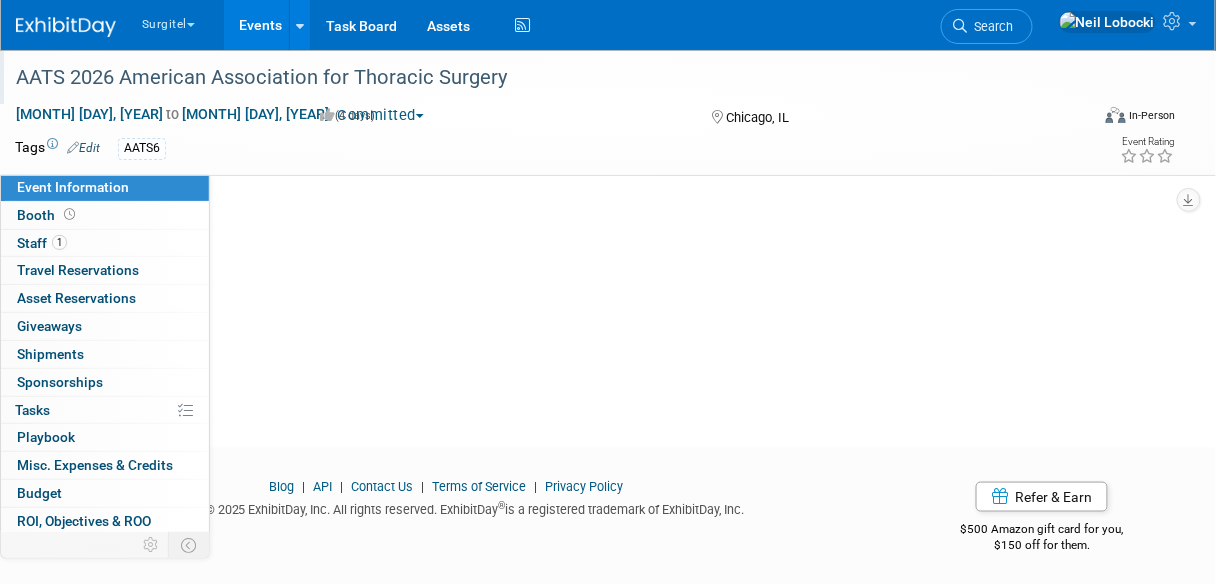 scroll, scrollTop: 0, scrollLeft: 0, axis: both 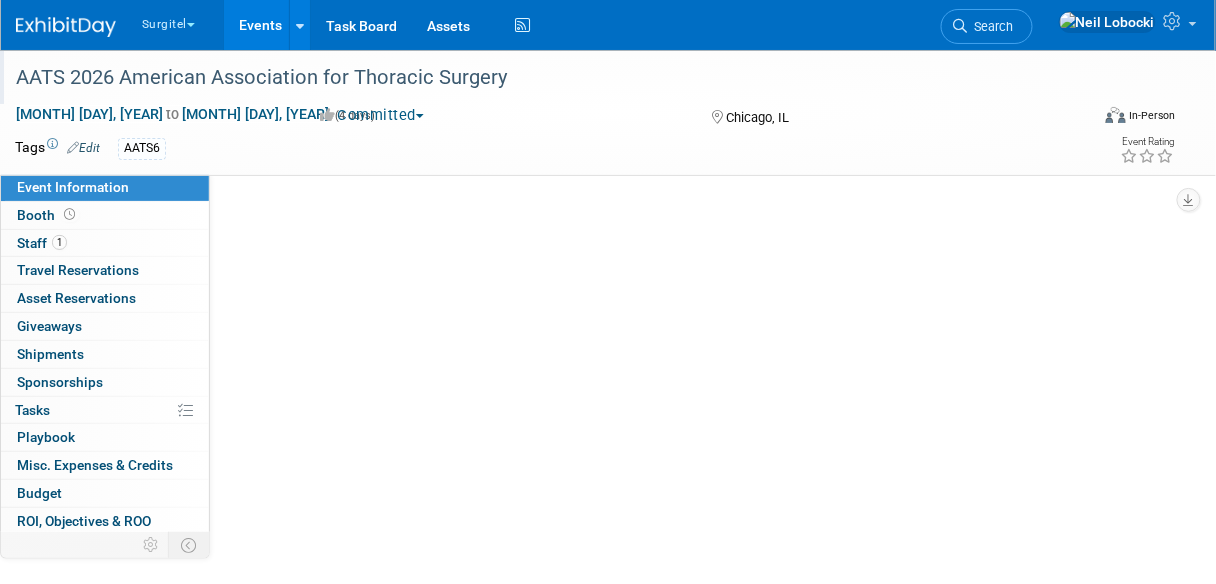 select on "Trade Show" 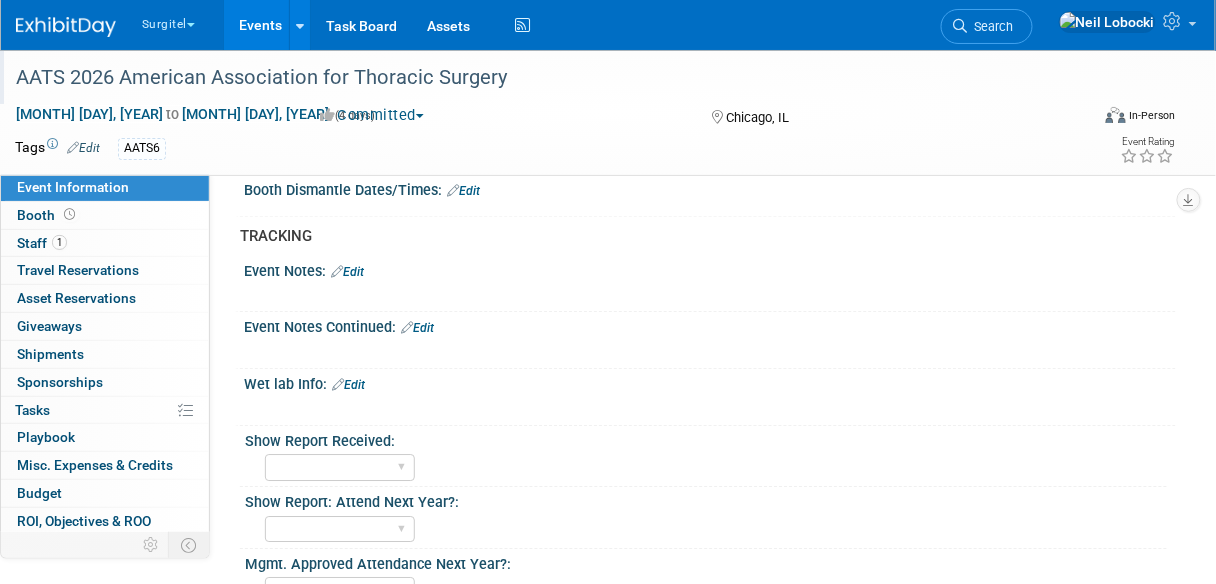 scroll, scrollTop: 1344, scrollLeft: 0, axis: vertical 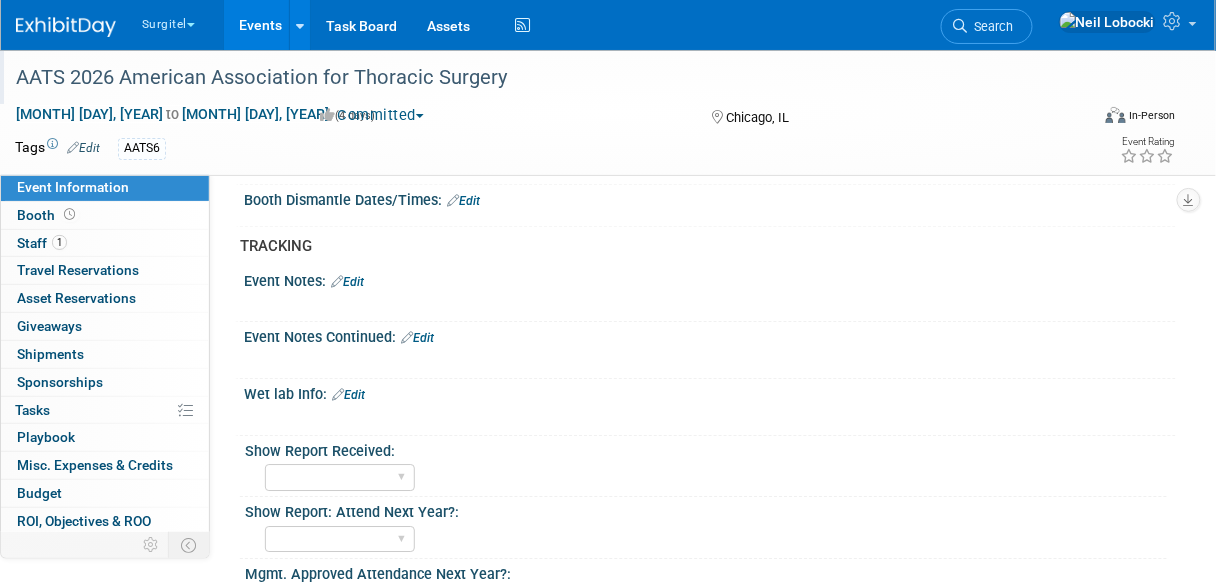 click on "Edit" at bounding box center (347, 282) 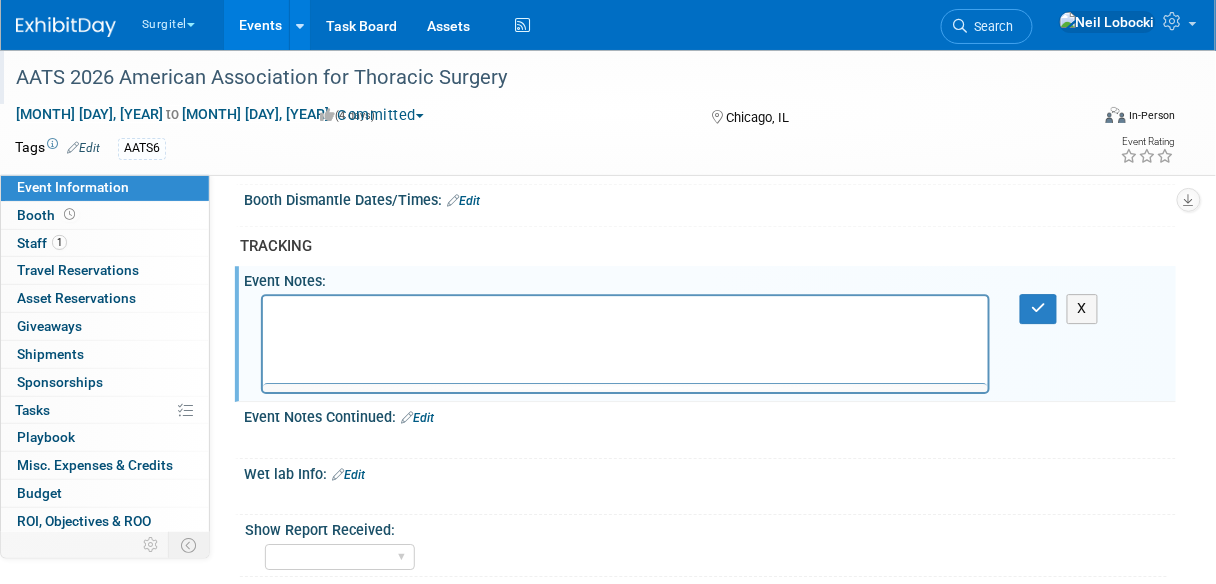 scroll, scrollTop: 0, scrollLeft: 0, axis: both 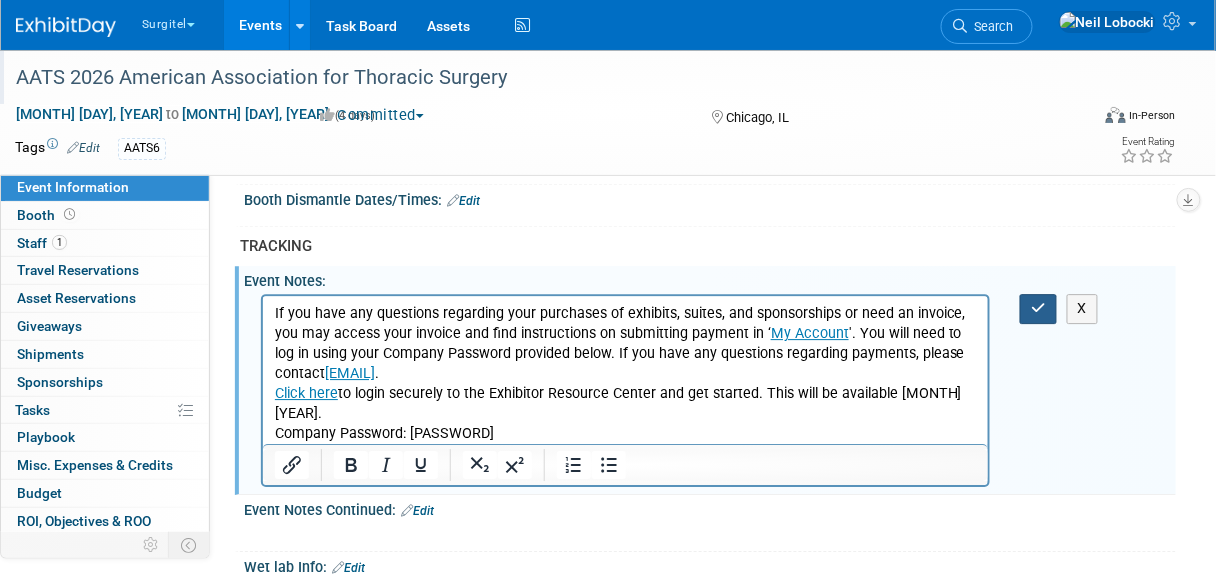 click at bounding box center (1038, 308) 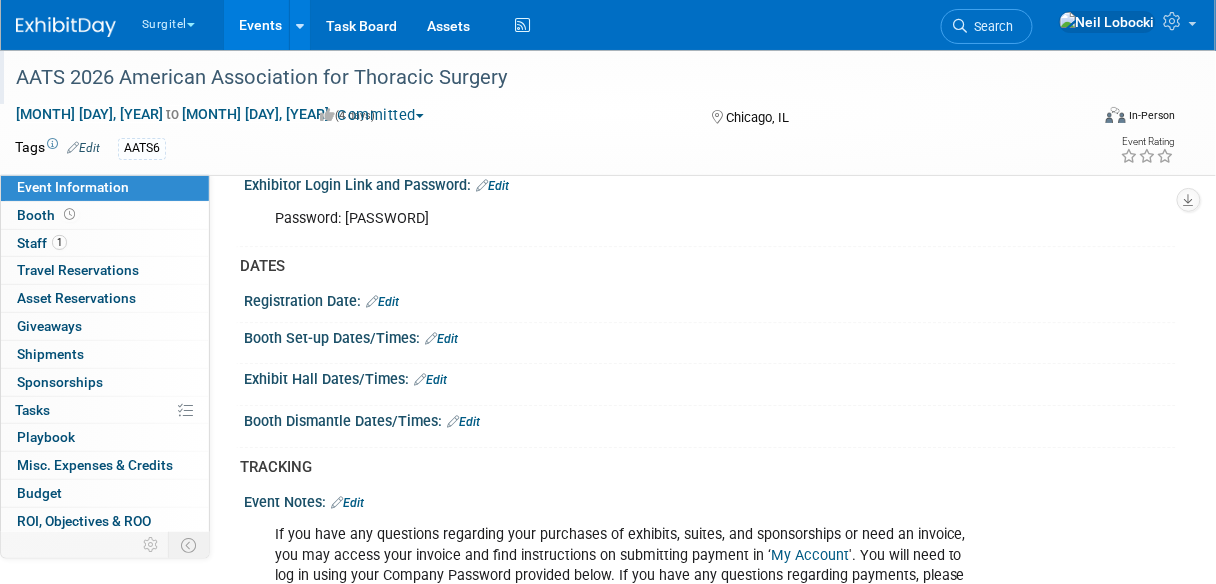 scroll, scrollTop: 1024, scrollLeft: 0, axis: vertical 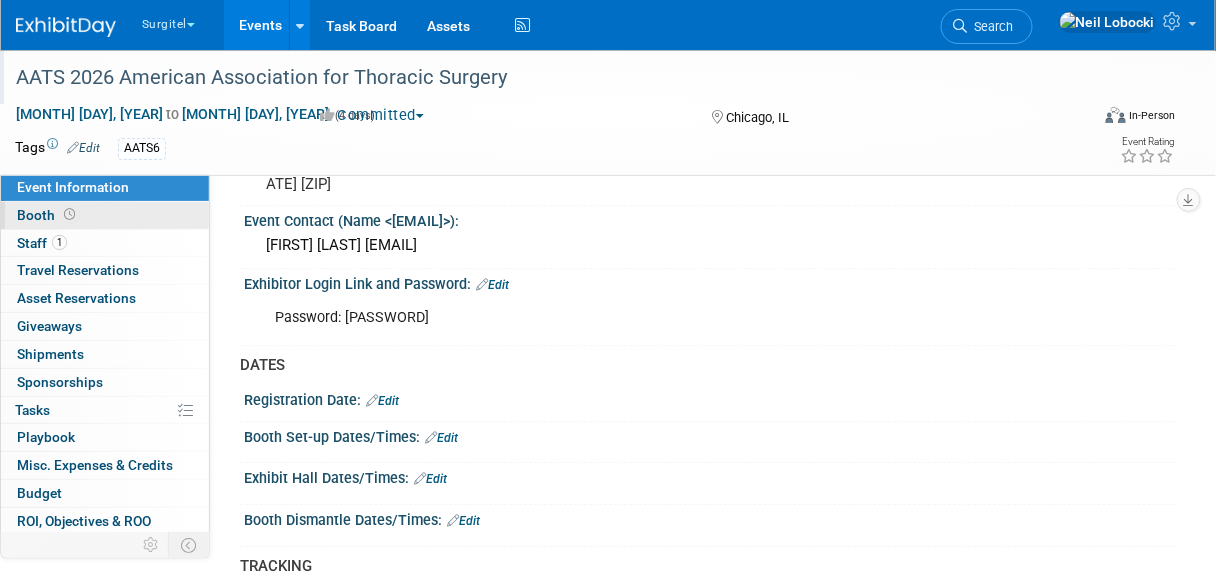 click on "Booth" at bounding box center [105, 215] 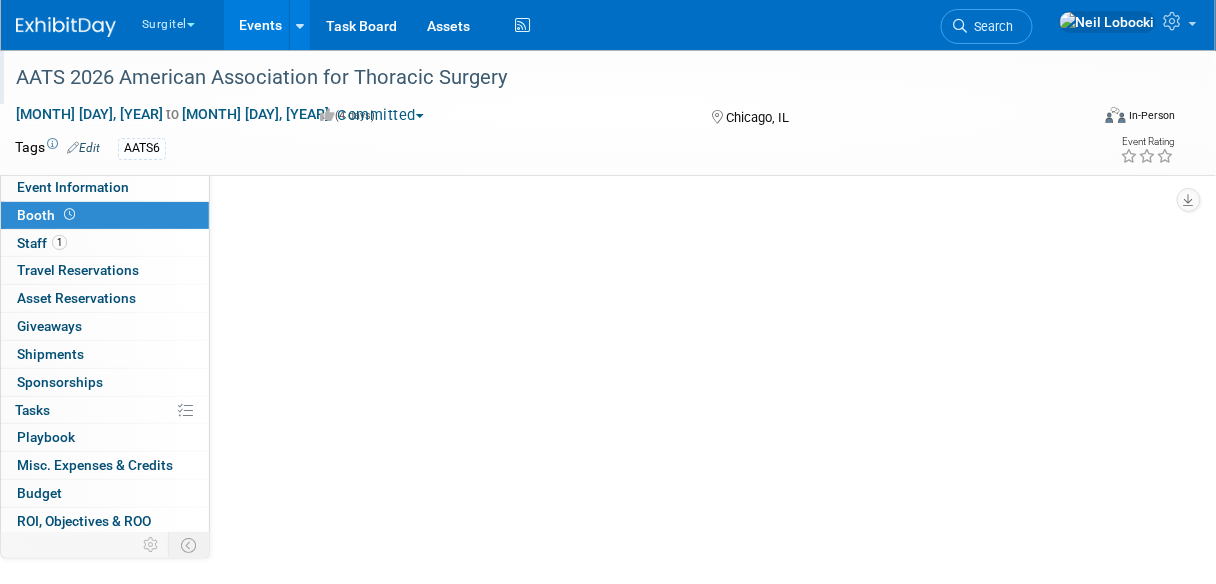 scroll, scrollTop: 0, scrollLeft: 0, axis: both 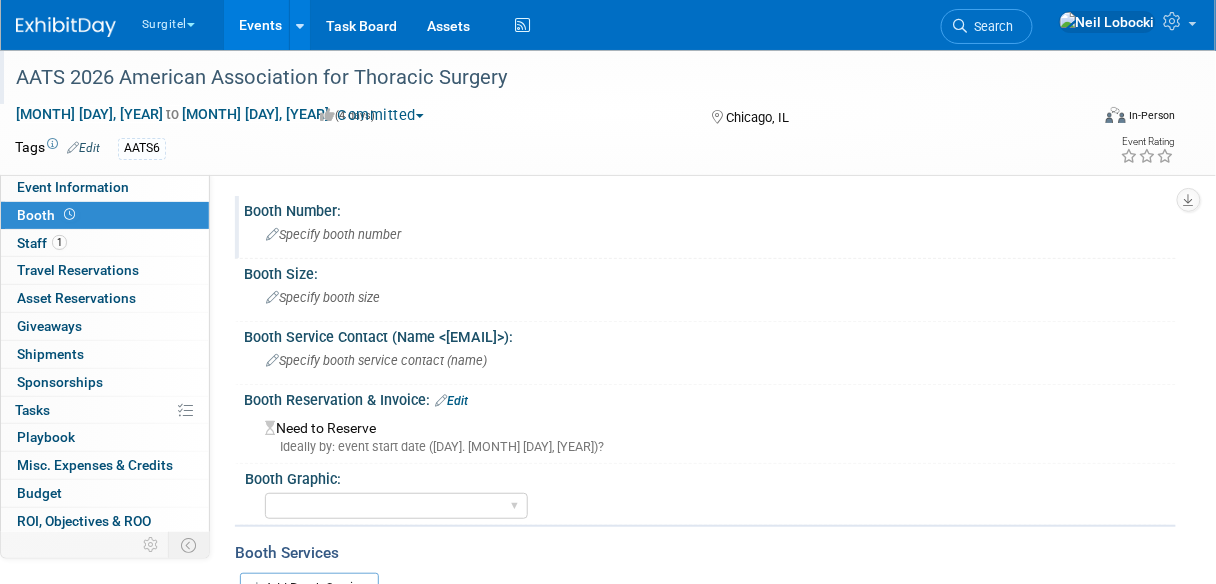 click on "Specify booth number" at bounding box center (333, 234) 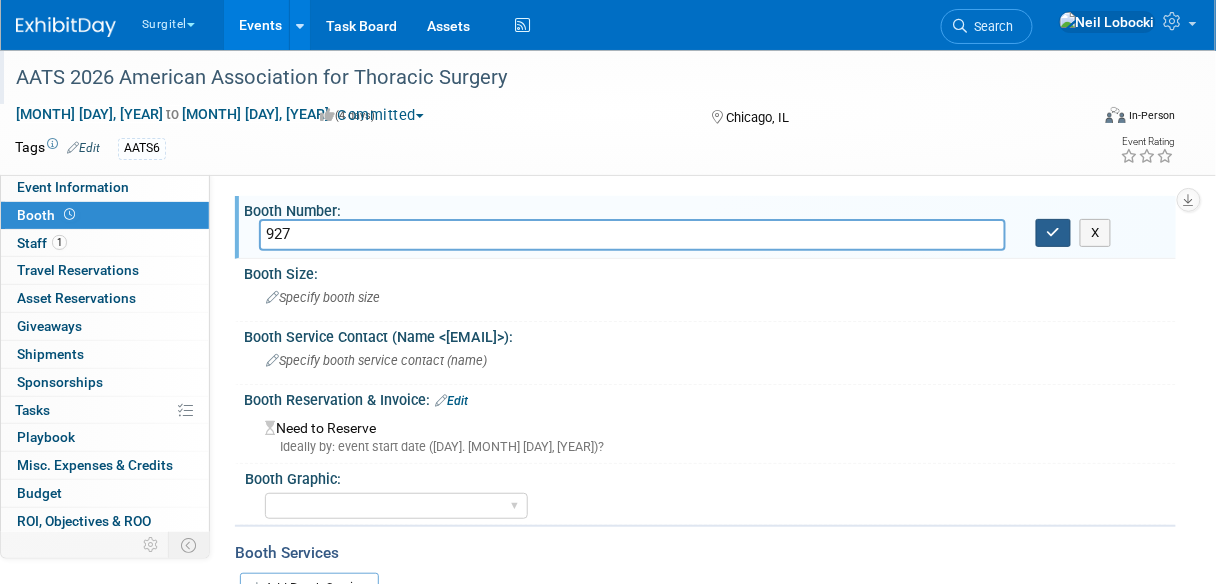 type on "927" 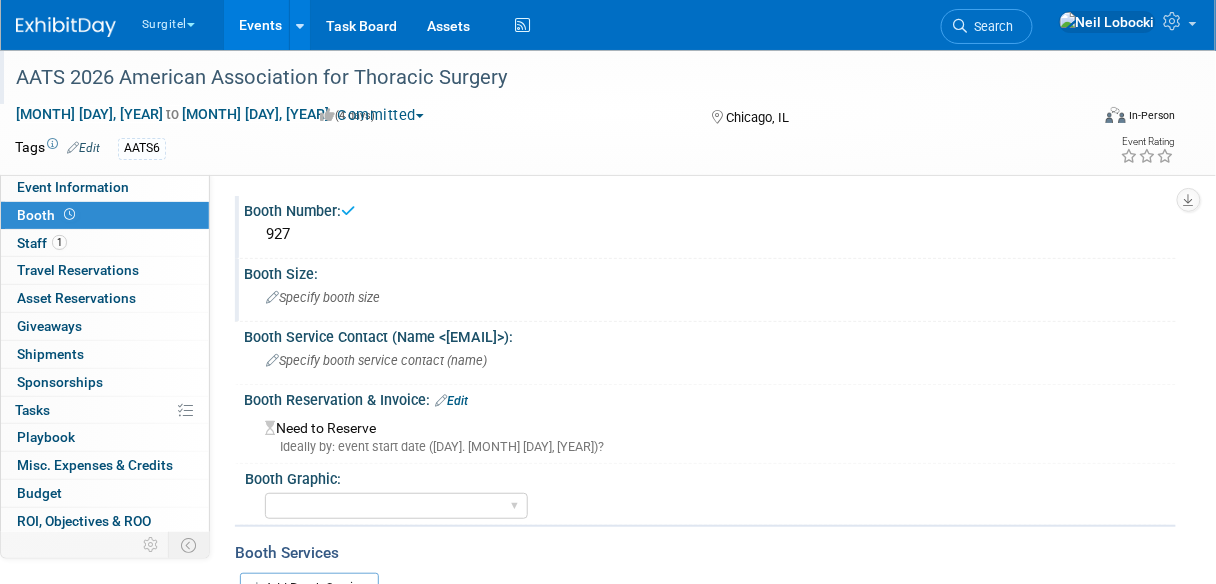 click on "Specify booth size" at bounding box center (323, 297) 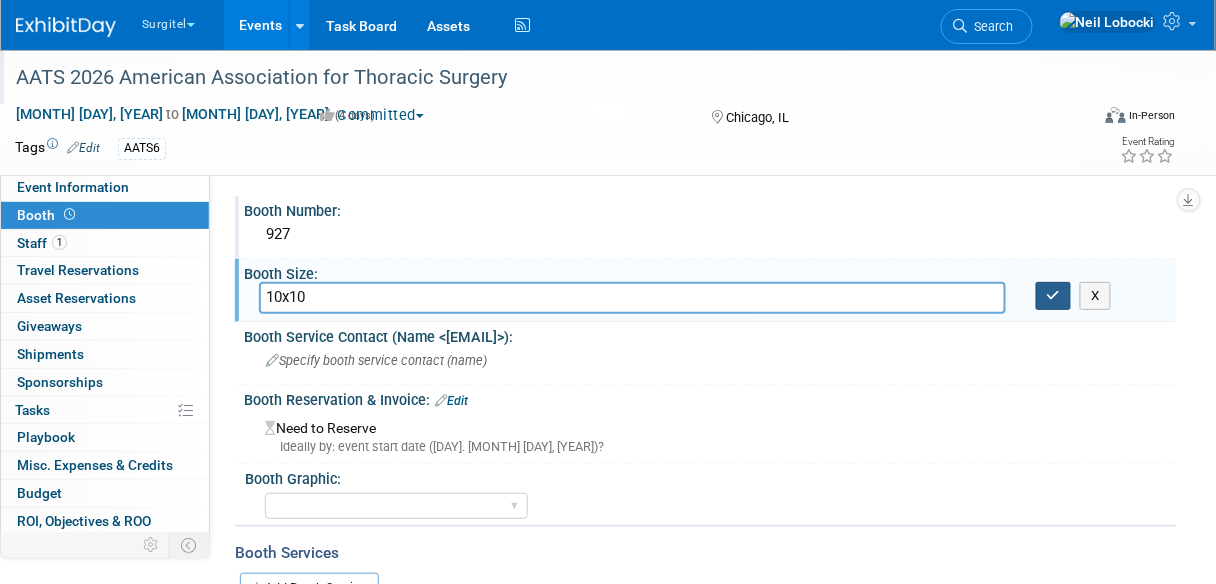 type on "10x10" 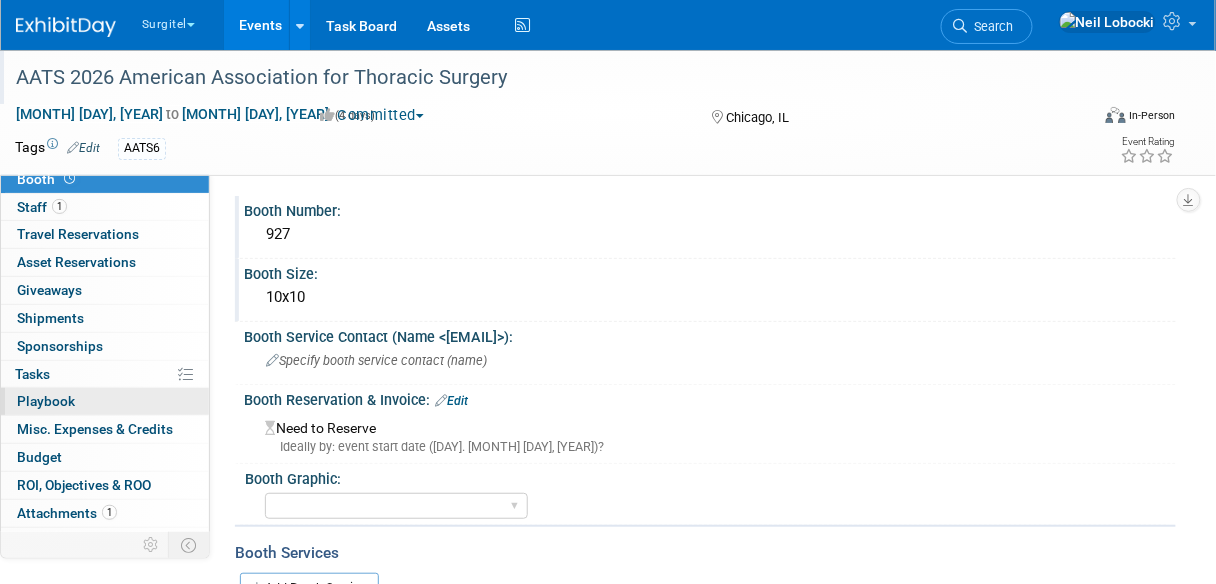 scroll, scrollTop: 54, scrollLeft: 0, axis: vertical 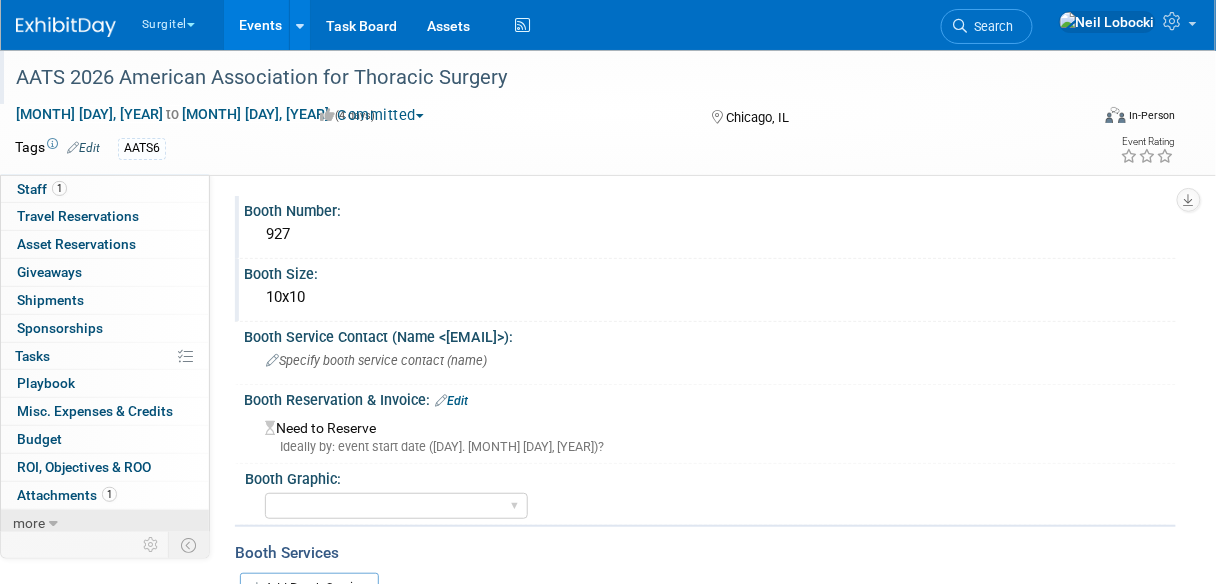 click on "more" at bounding box center (29, 523) 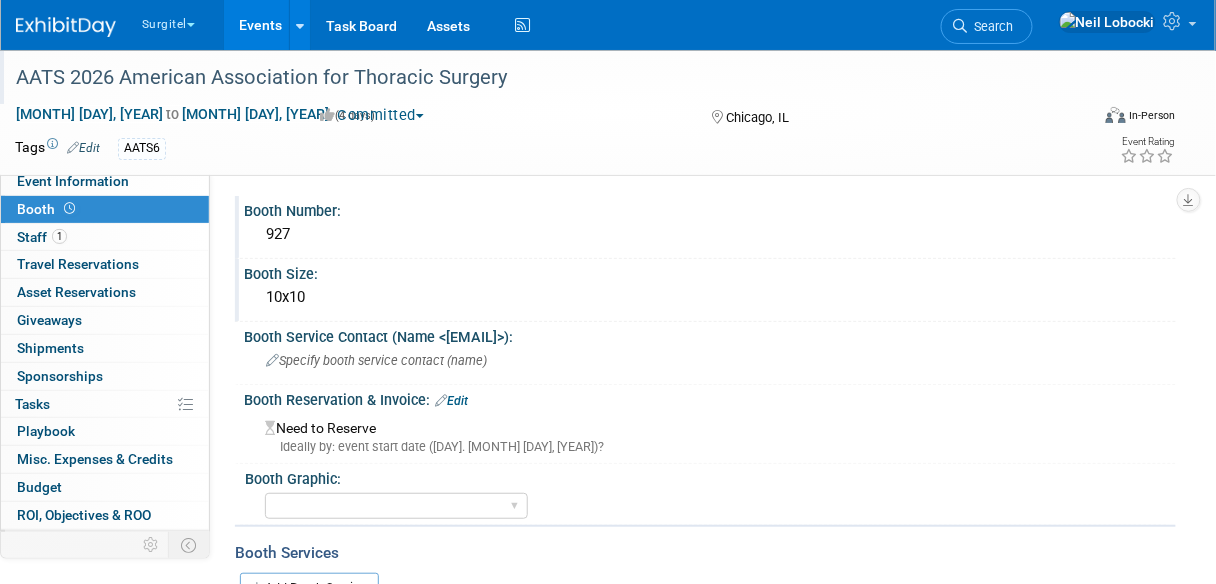 scroll, scrollTop: 0, scrollLeft: 0, axis: both 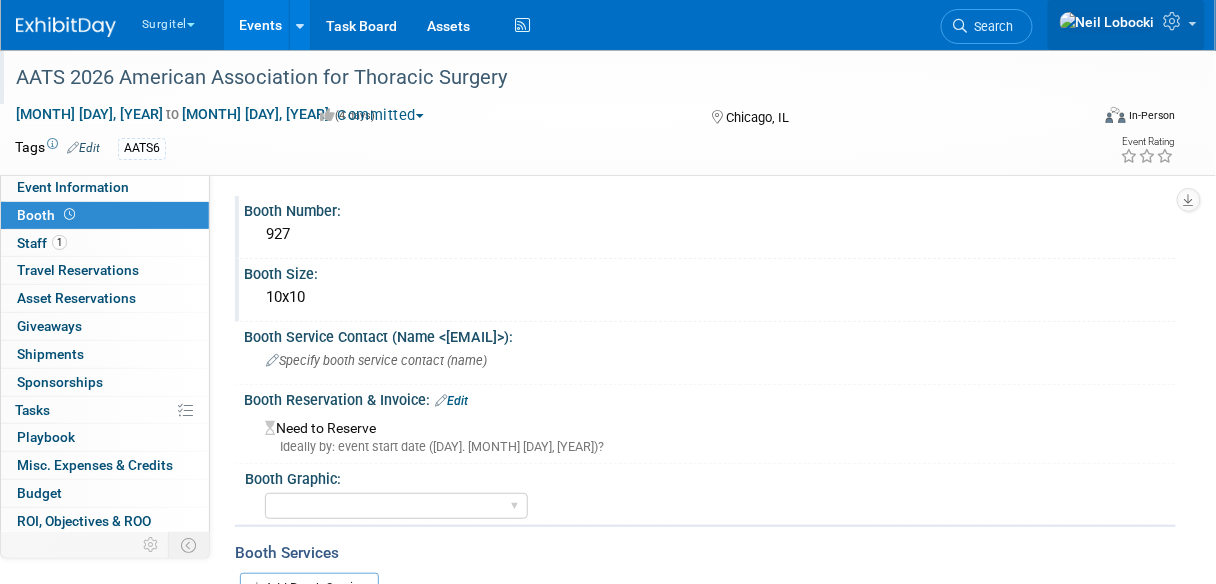 click at bounding box center [1175, 21] 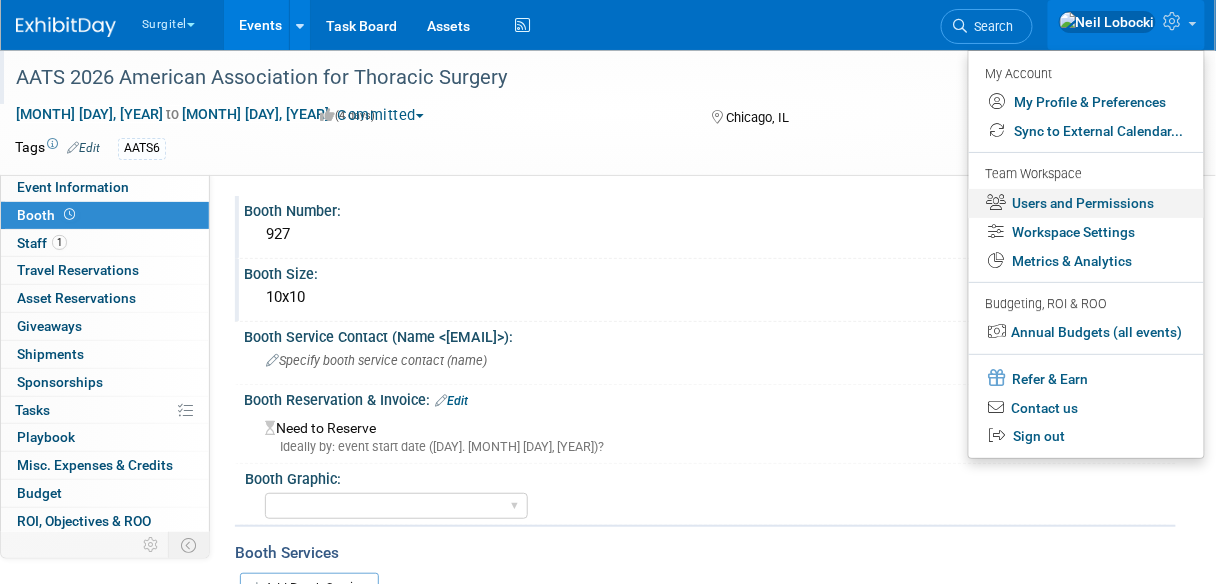 click on "Users and Permissions" at bounding box center (1086, 203) 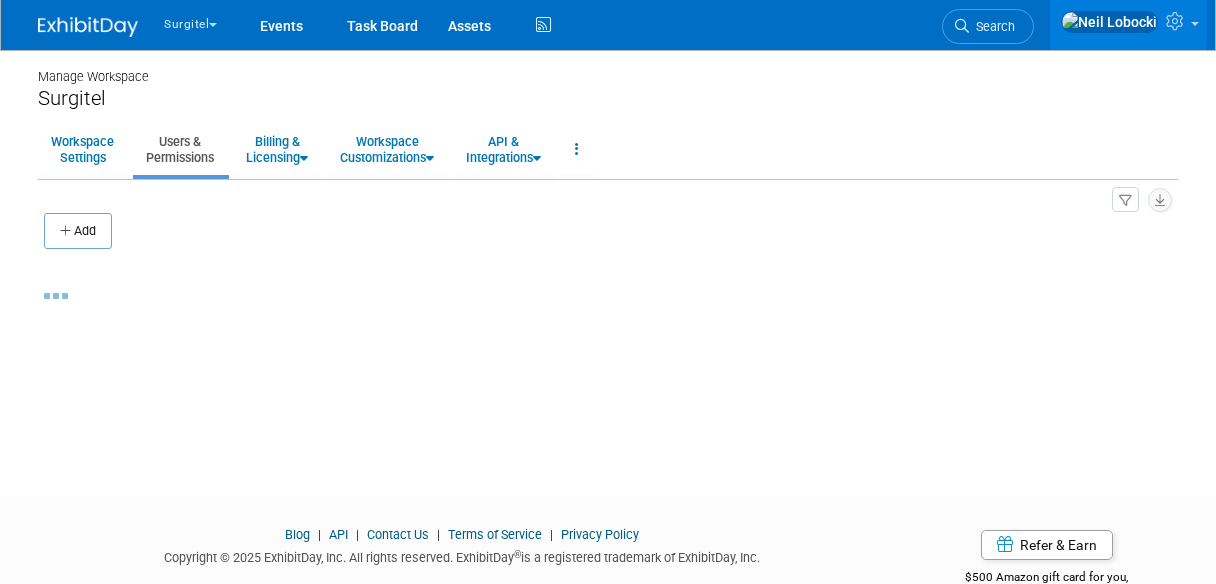 scroll, scrollTop: 0, scrollLeft: 0, axis: both 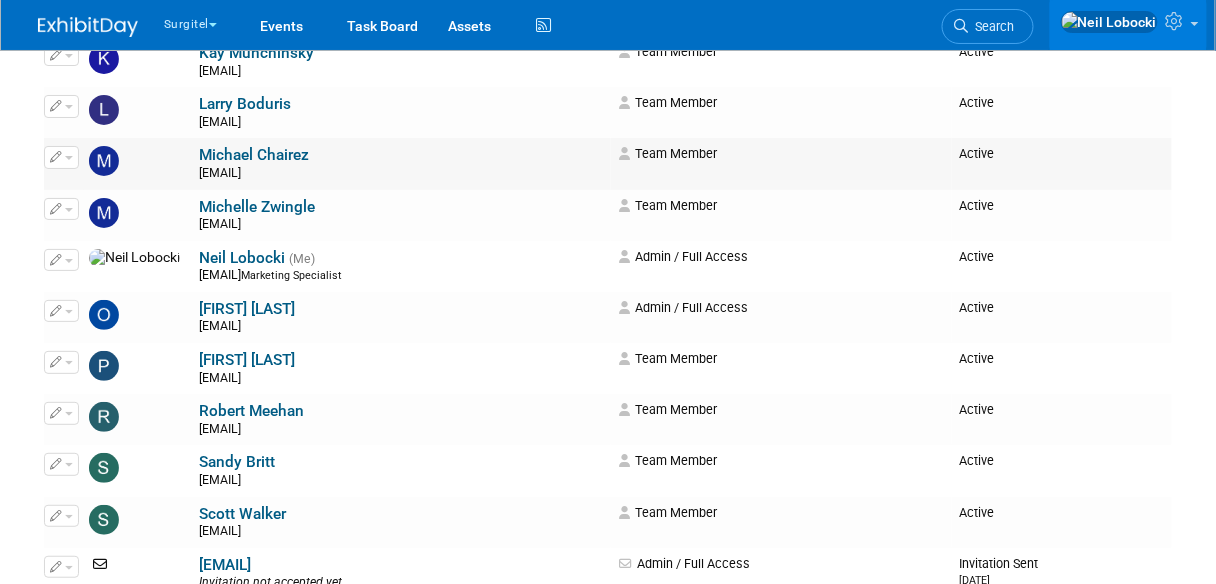 click at bounding box center [56, 156] 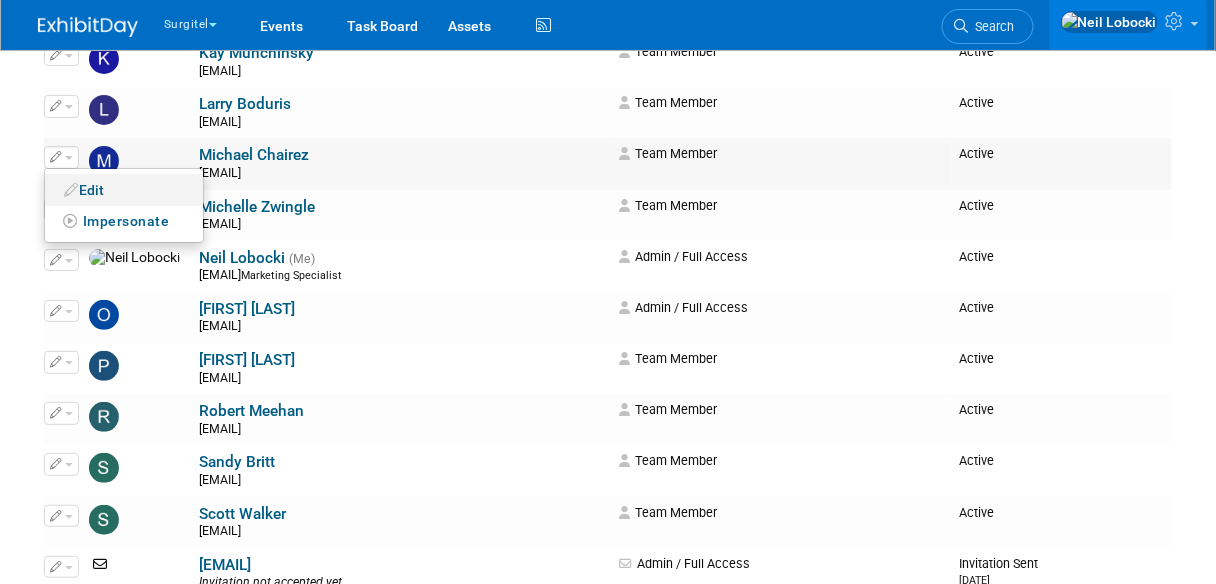 click on "Edit" at bounding box center [124, 190] 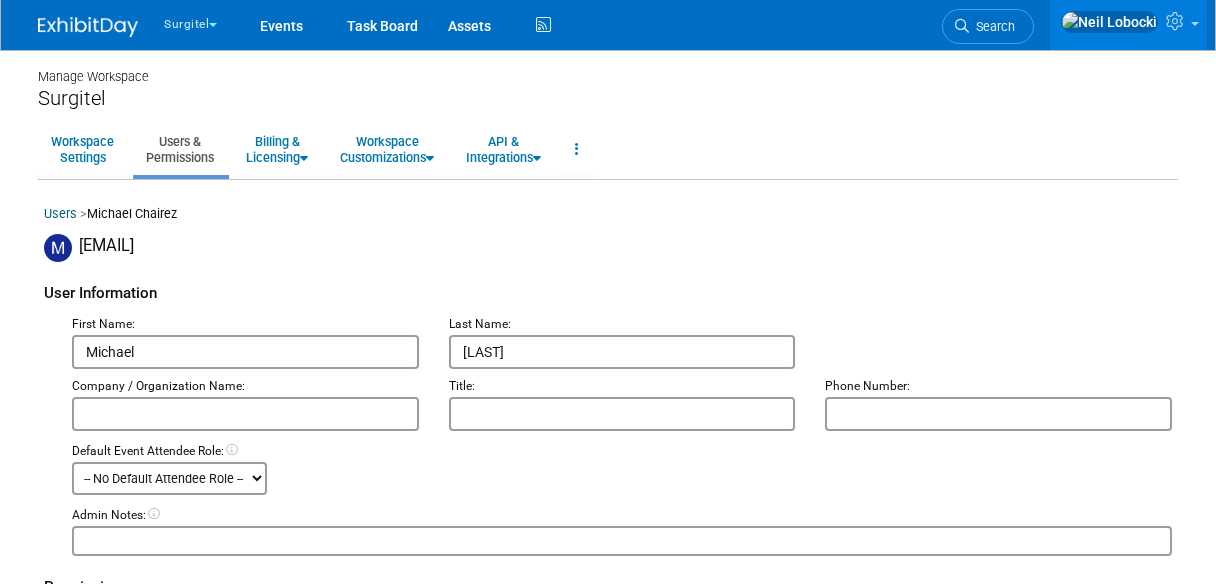 scroll, scrollTop: 0, scrollLeft: 0, axis: both 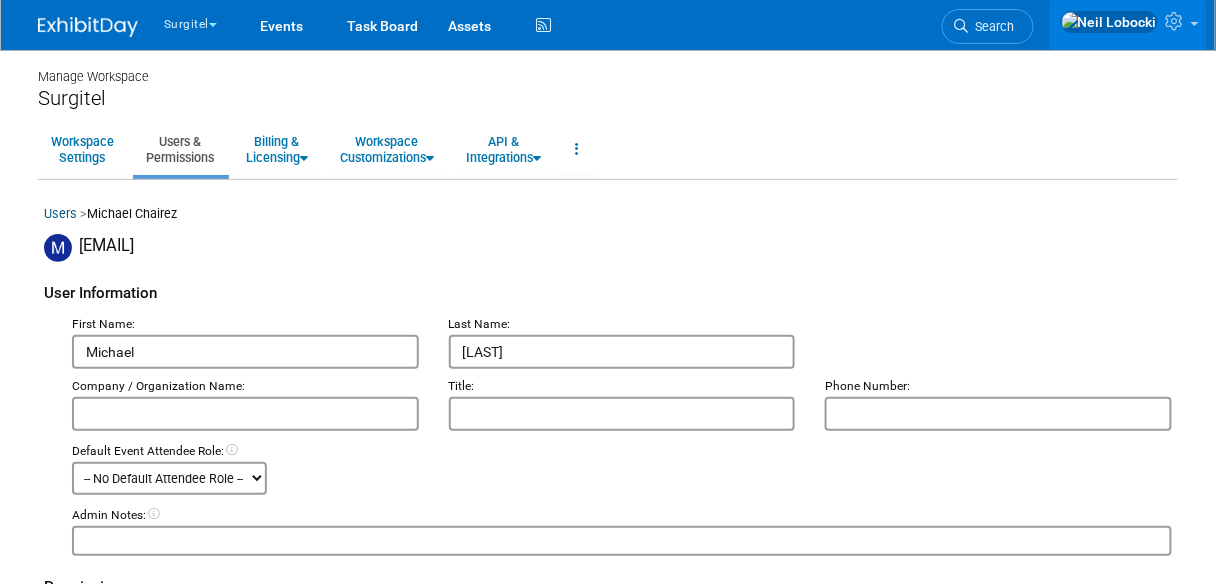 checkbox on "true" 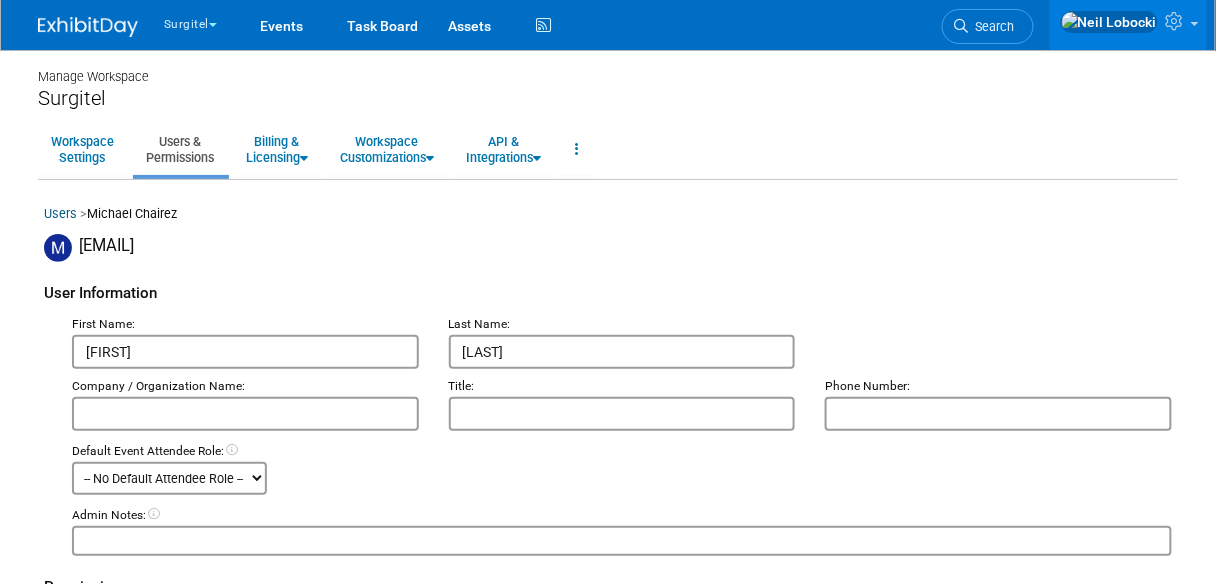 type on "[FIRST]" 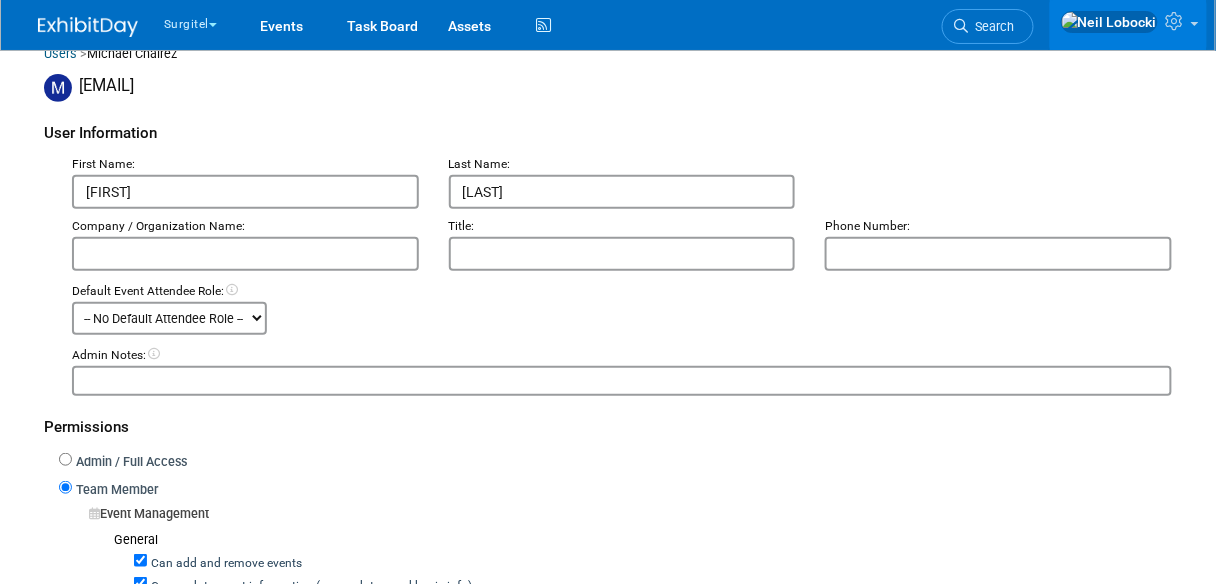 scroll, scrollTop: 240, scrollLeft: 0, axis: vertical 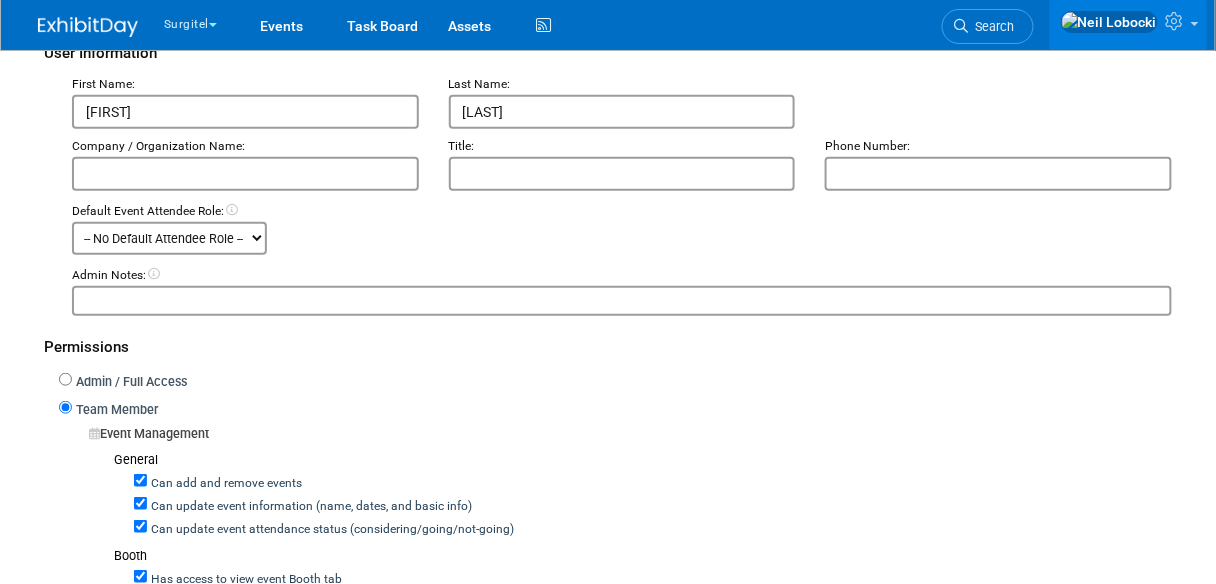 click on "Team Member
Event Management
General
Can add and remove events
Can update event information (name, dates, and basic info)
Can update event attendance status (considering/going/not-going)
Booth
Has access to view event Booth tab
Can update event booth information (under the event [Booth] tab)
Has access to upload/view Booth invoices and costs
Travel" at bounding box center [615, 1072] 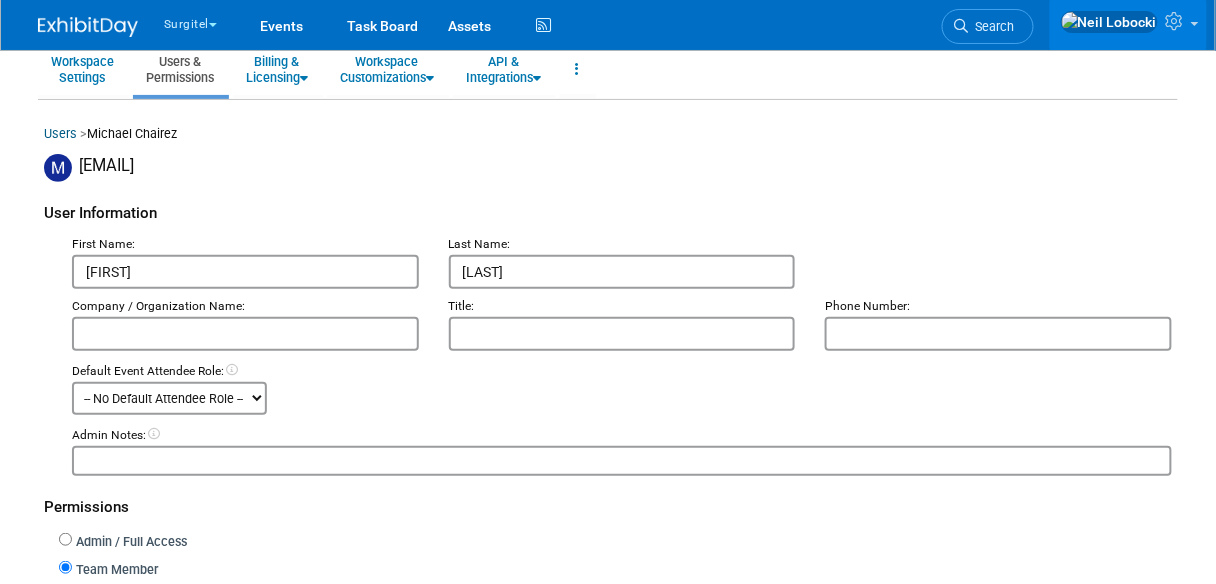 scroll, scrollTop: 0, scrollLeft: 0, axis: both 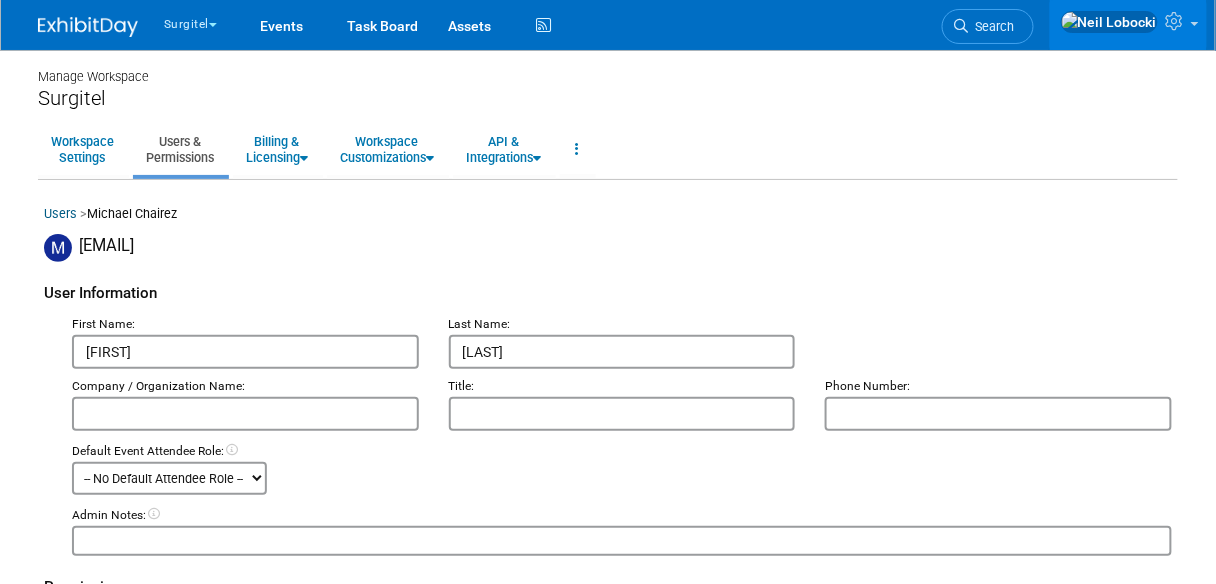 click on "mchairez@surgitel.com" at bounding box center (106, 245) 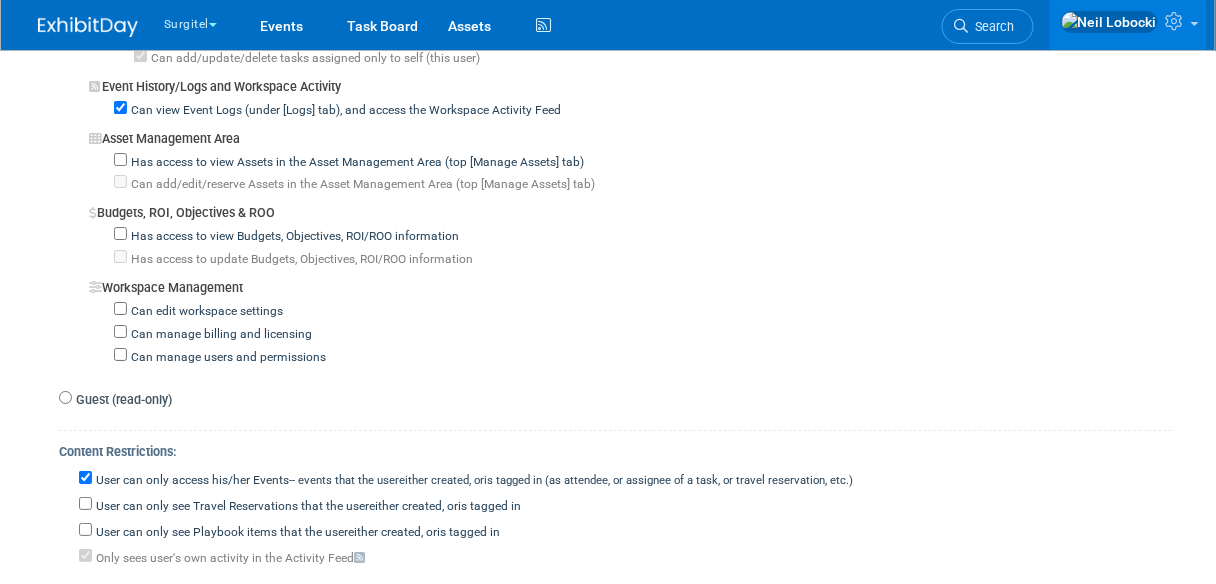 scroll, scrollTop: 1928, scrollLeft: 0, axis: vertical 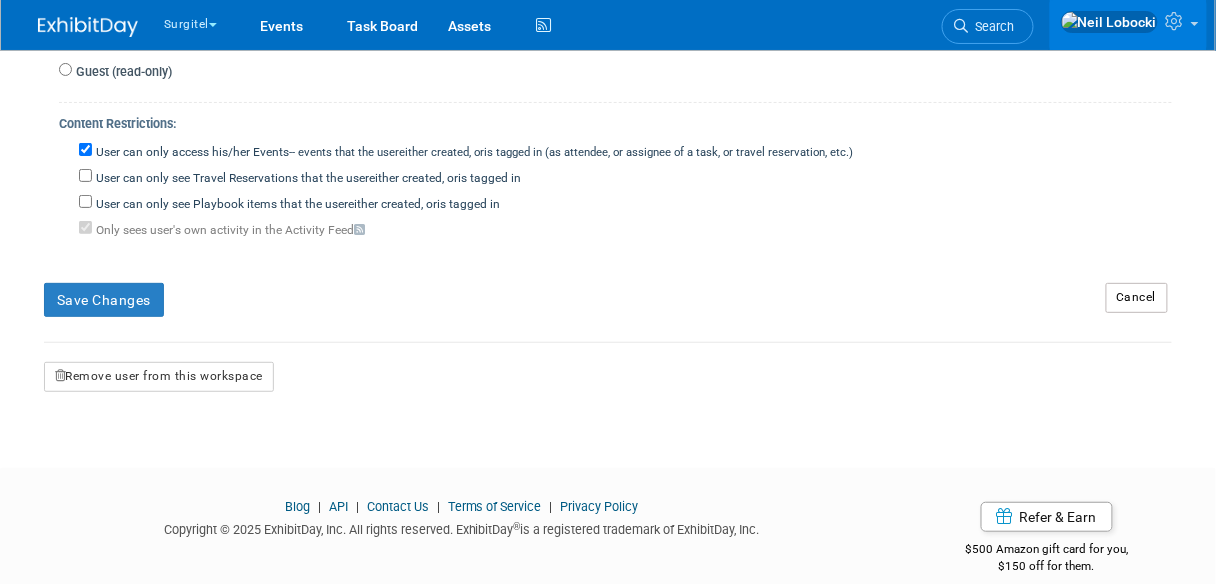 click on "Cancel" at bounding box center [1137, 298] 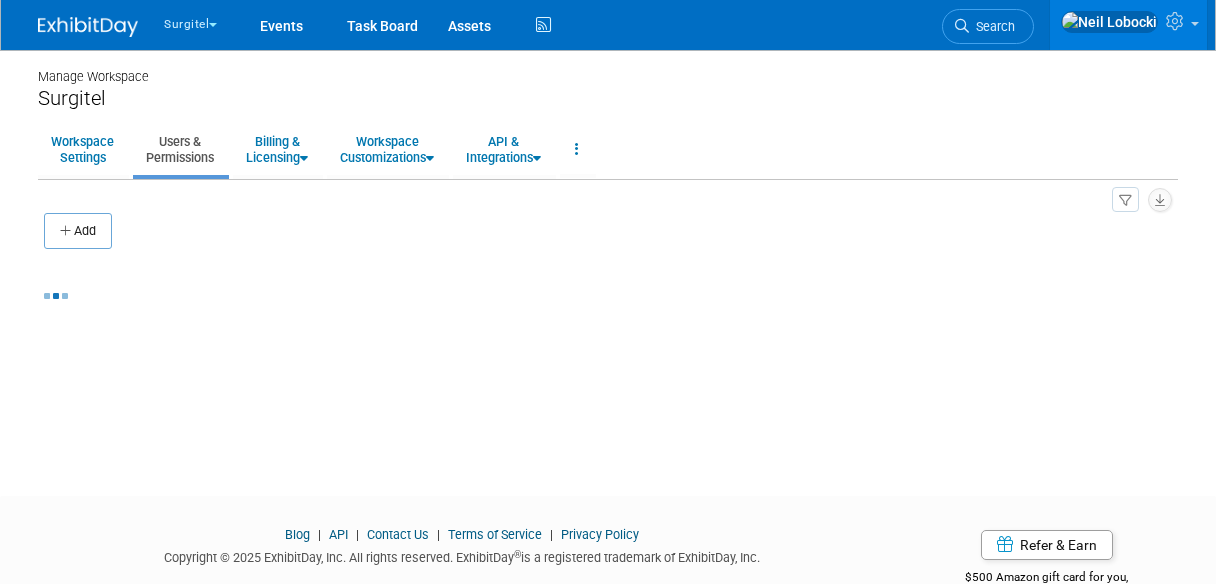 scroll, scrollTop: 0, scrollLeft: 0, axis: both 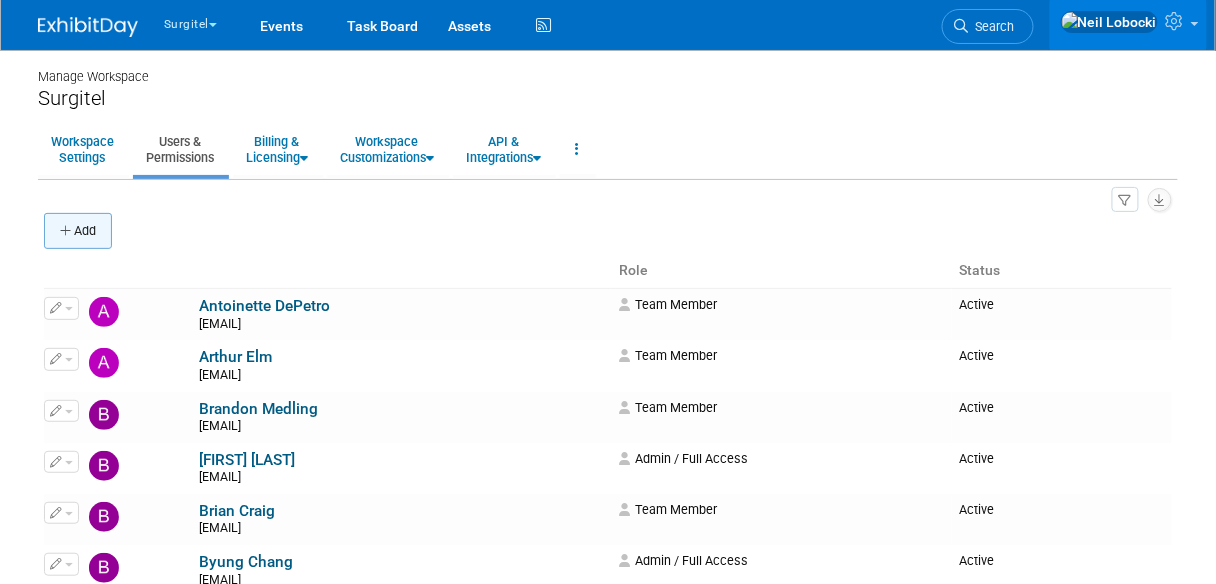click on "Add" at bounding box center [78, 231] 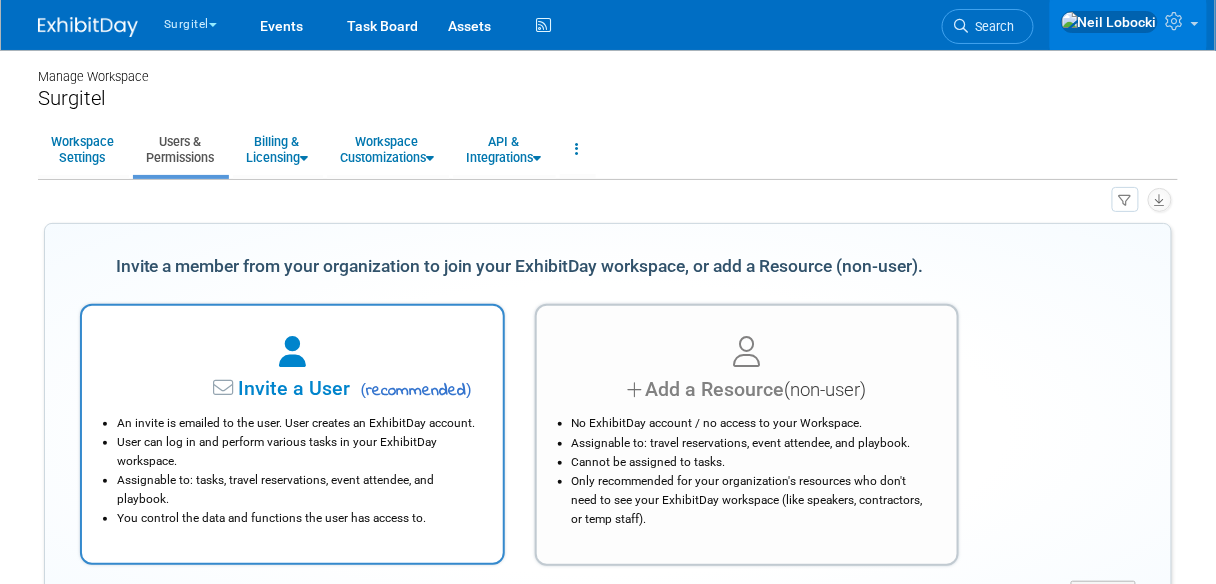 click on "An invite is emailed to the user. User creates an ExhibitDay account." at bounding box center (297, 423) 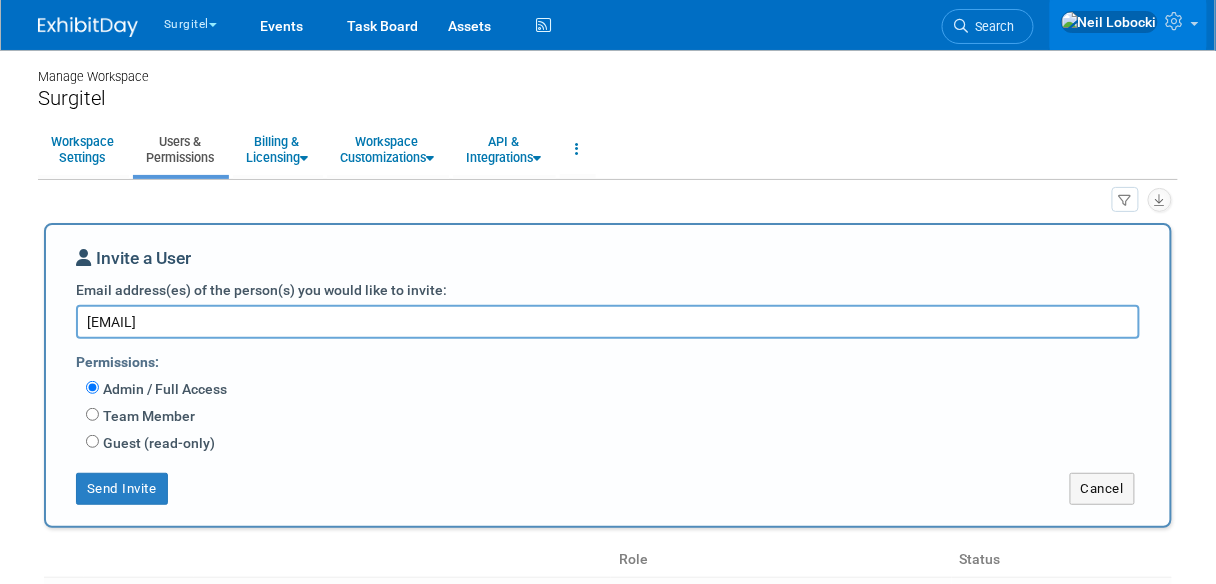 type on "[EMAIL]" 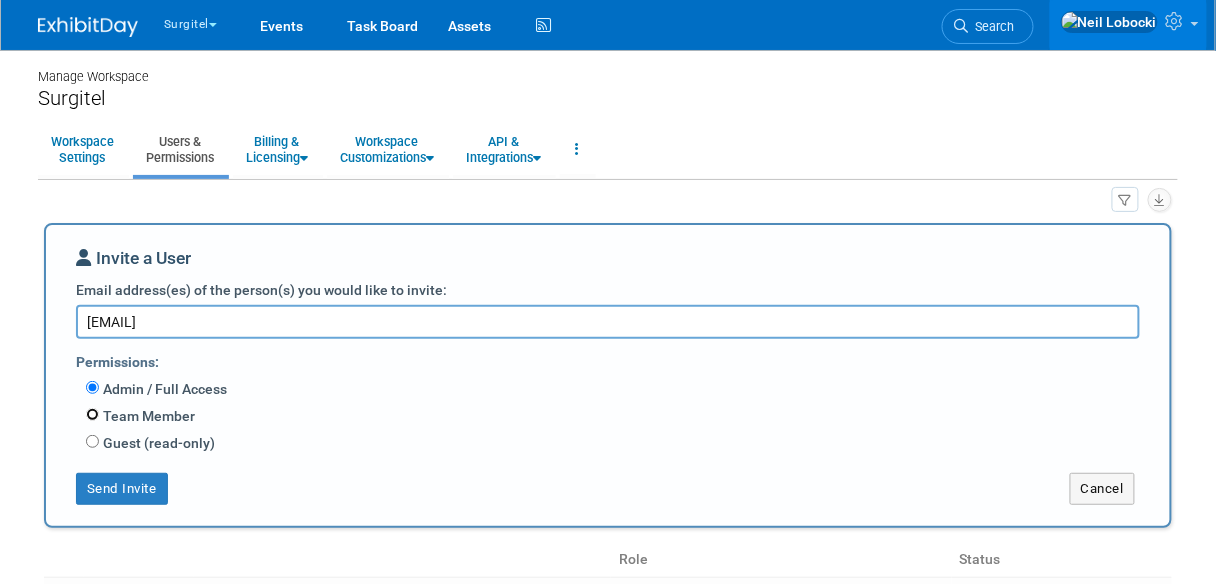 click on "Team Member" at bounding box center [92, 414] 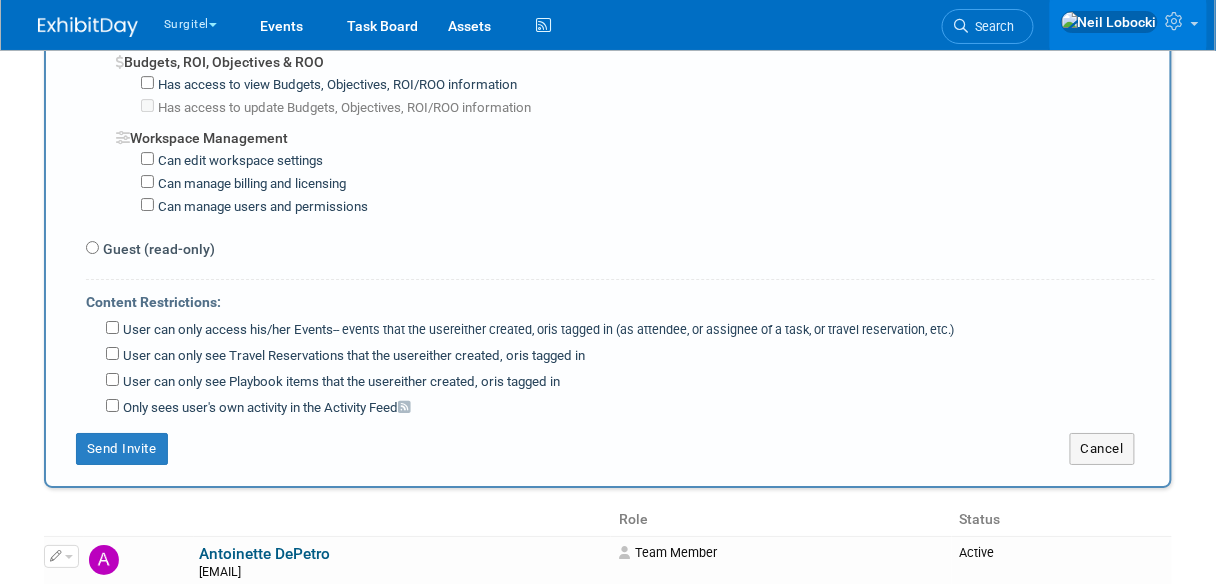 scroll, scrollTop: 1680, scrollLeft: 0, axis: vertical 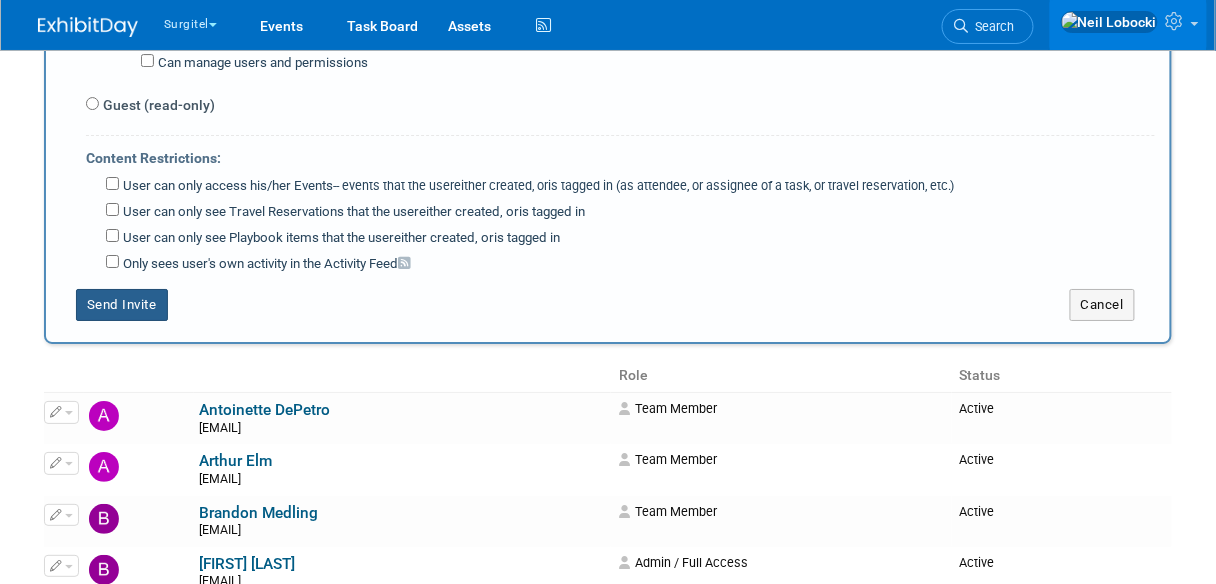 click on "Send Invite" at bounding box center [122, 305] 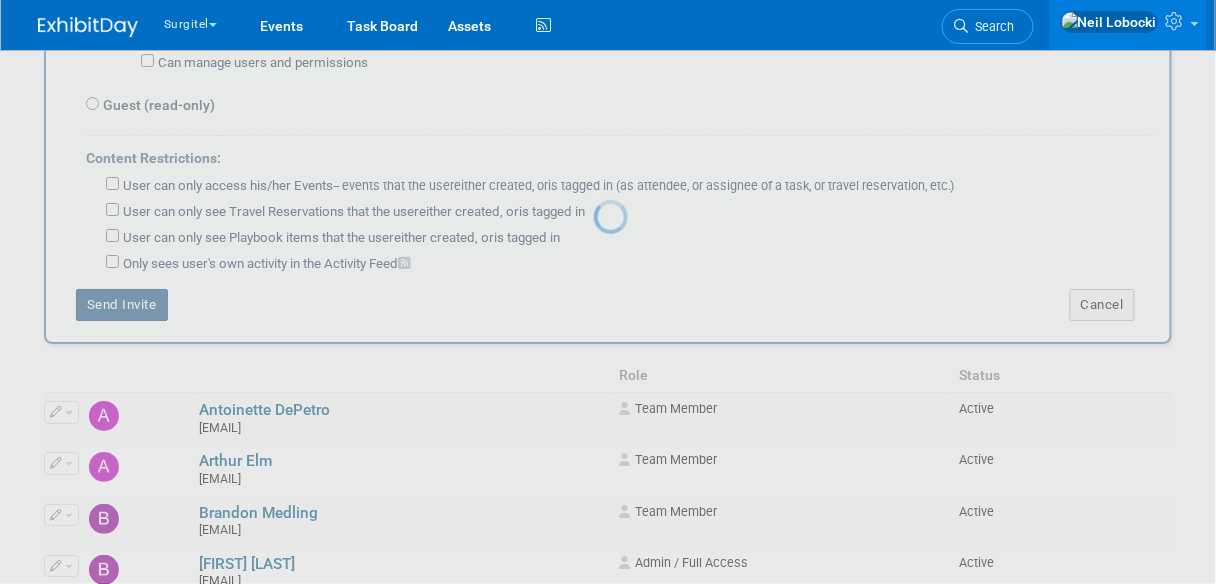 type 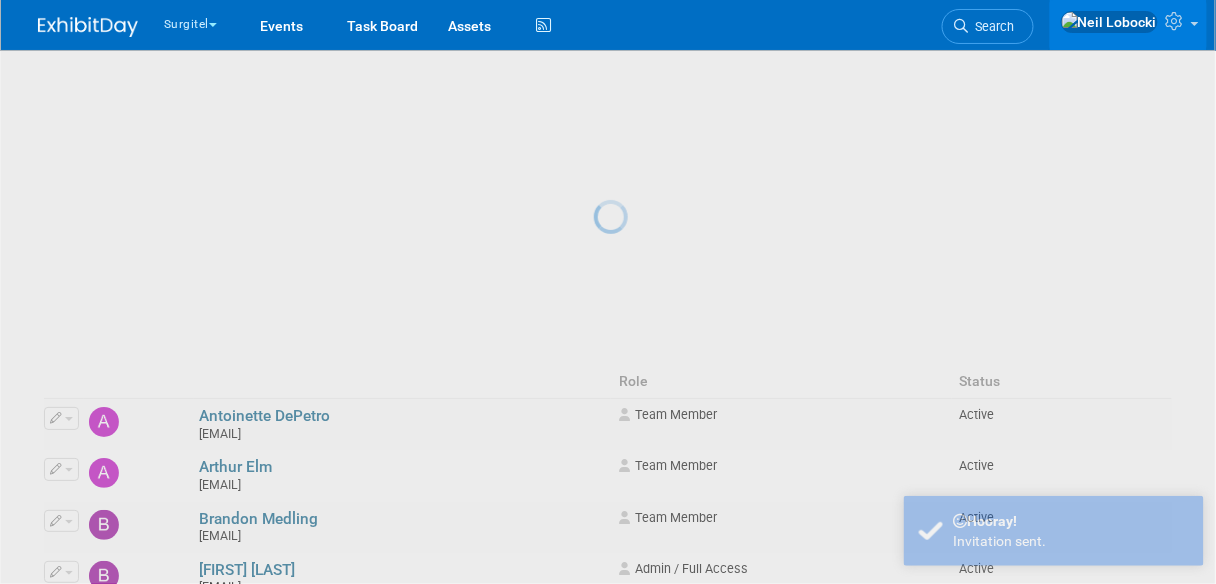 scroll, scrollTop: 0, scrollLeft: 0, axis: both 